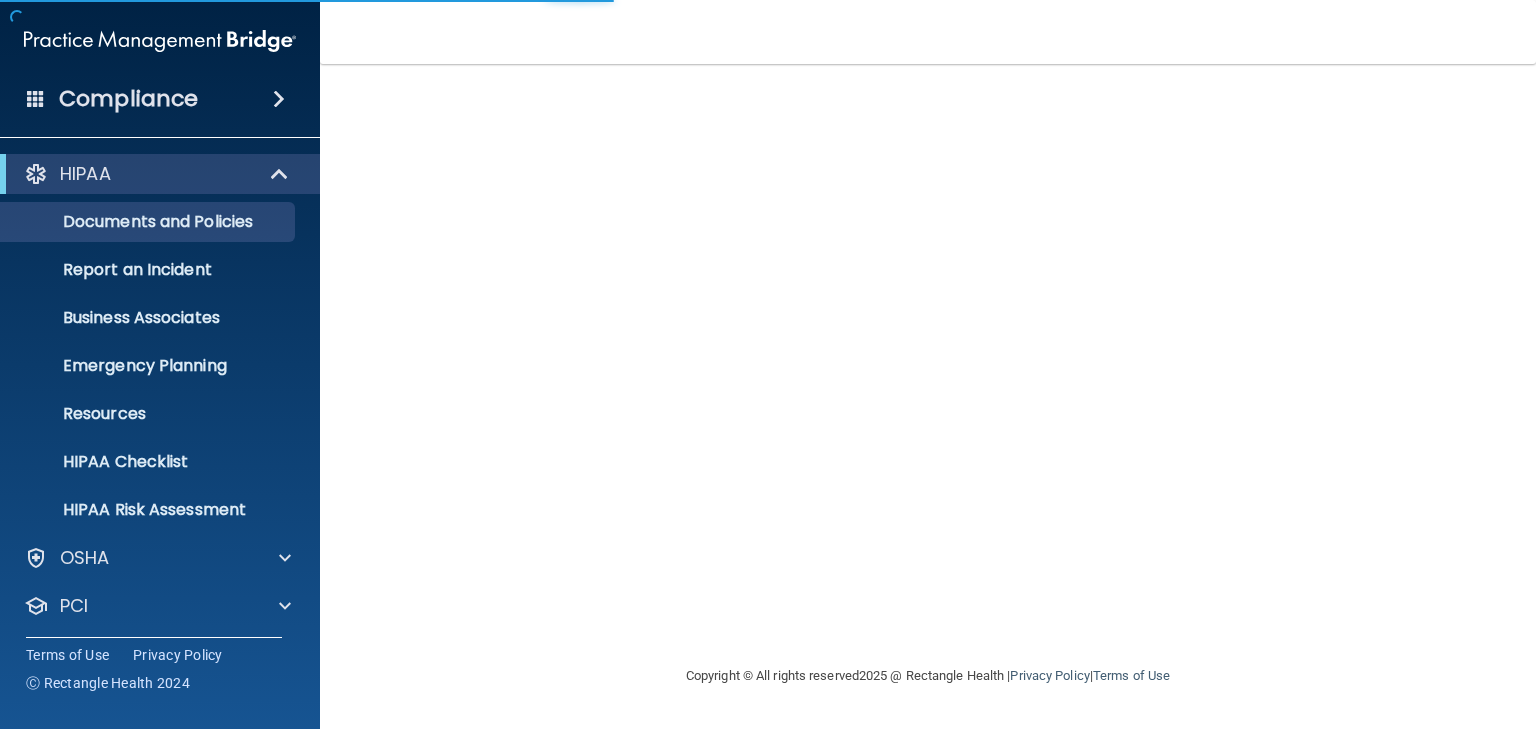 scroll, scrollTop: 0, scrollLeft: 0, axis: both 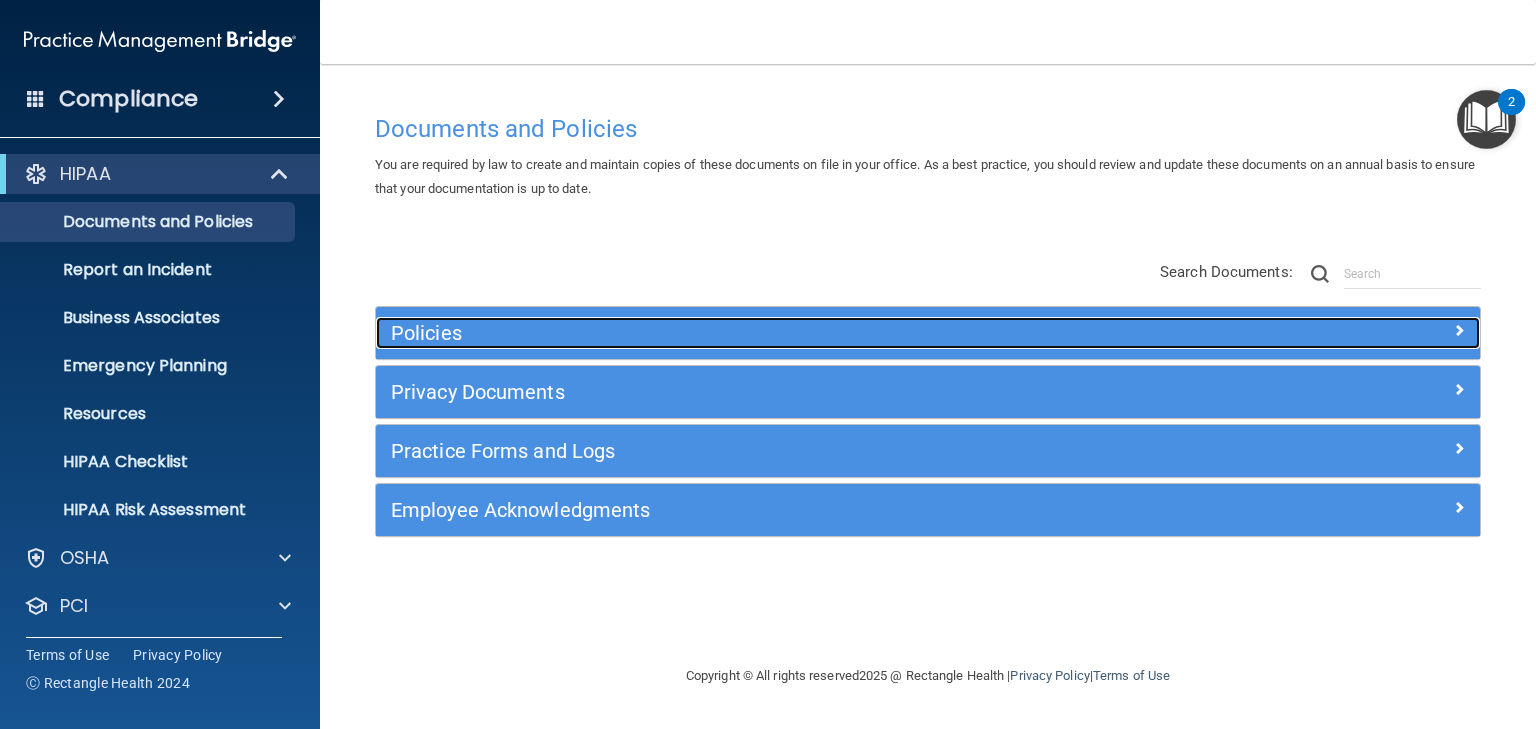 click on "Policies" at bounding box center (790, 333) 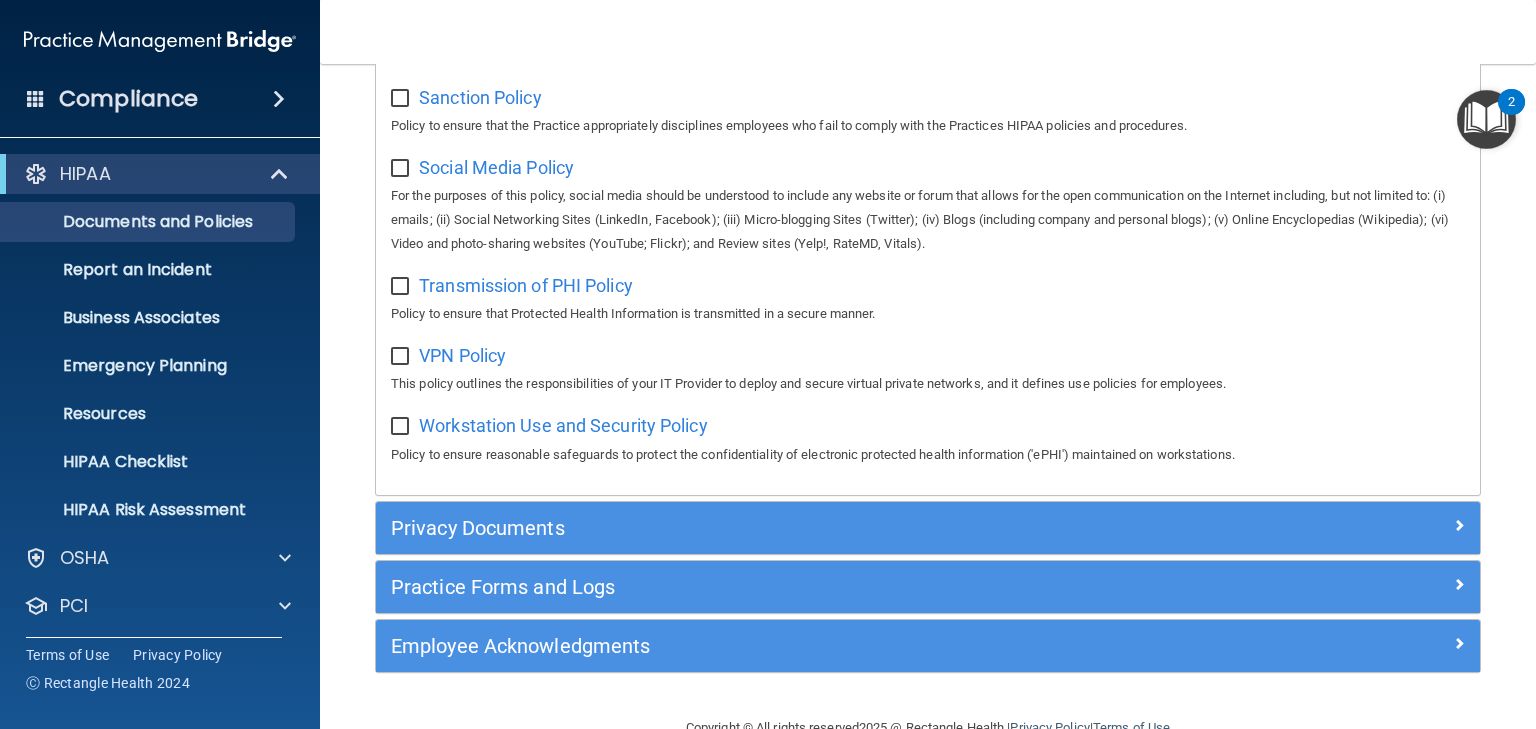 scroll, scrollTop: 1524, scrollLeft: 0, axis: vertical 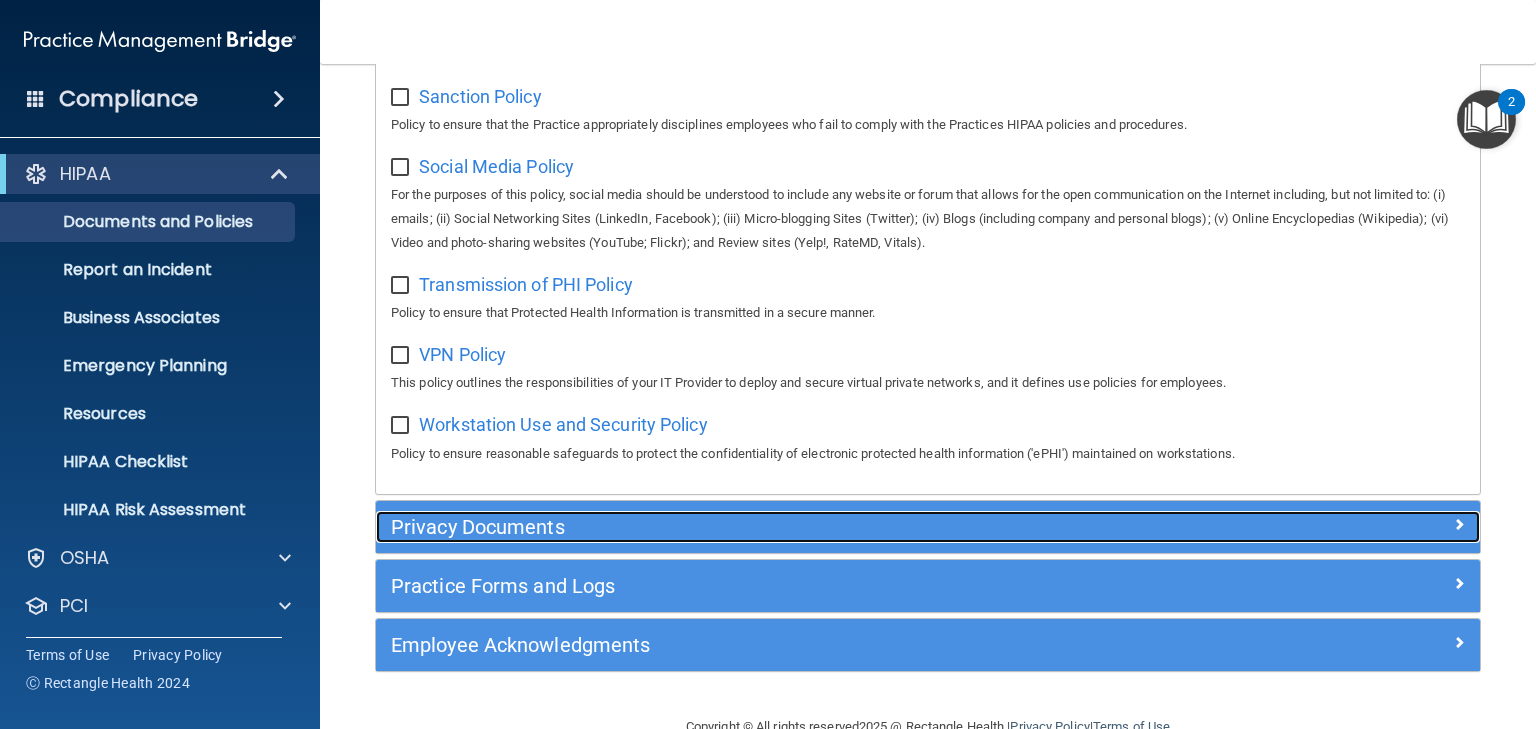click on "Privacy Documents" at bounding box center (790, 527) 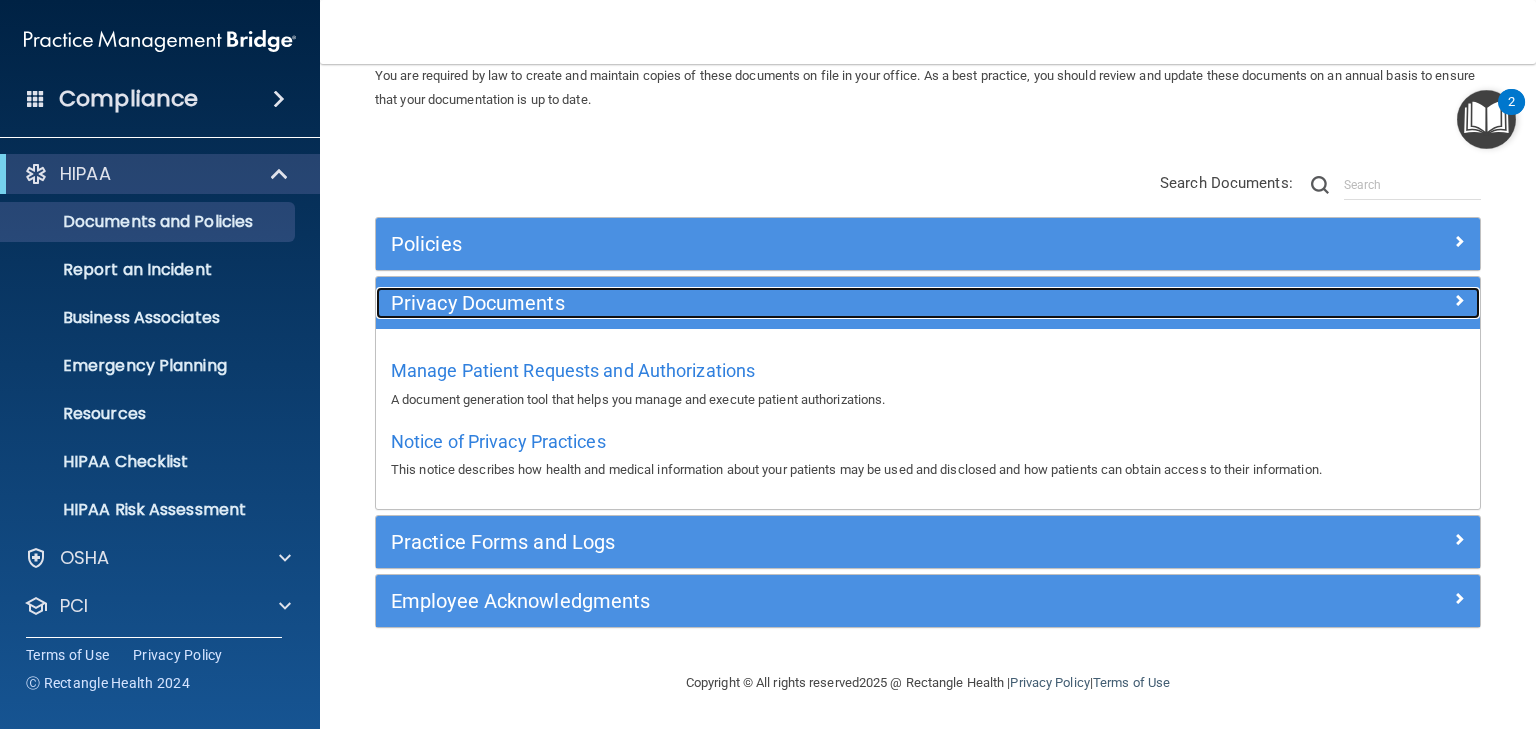 scroll, scrollTop: 90, scrollLeft: 0, axis: vertical 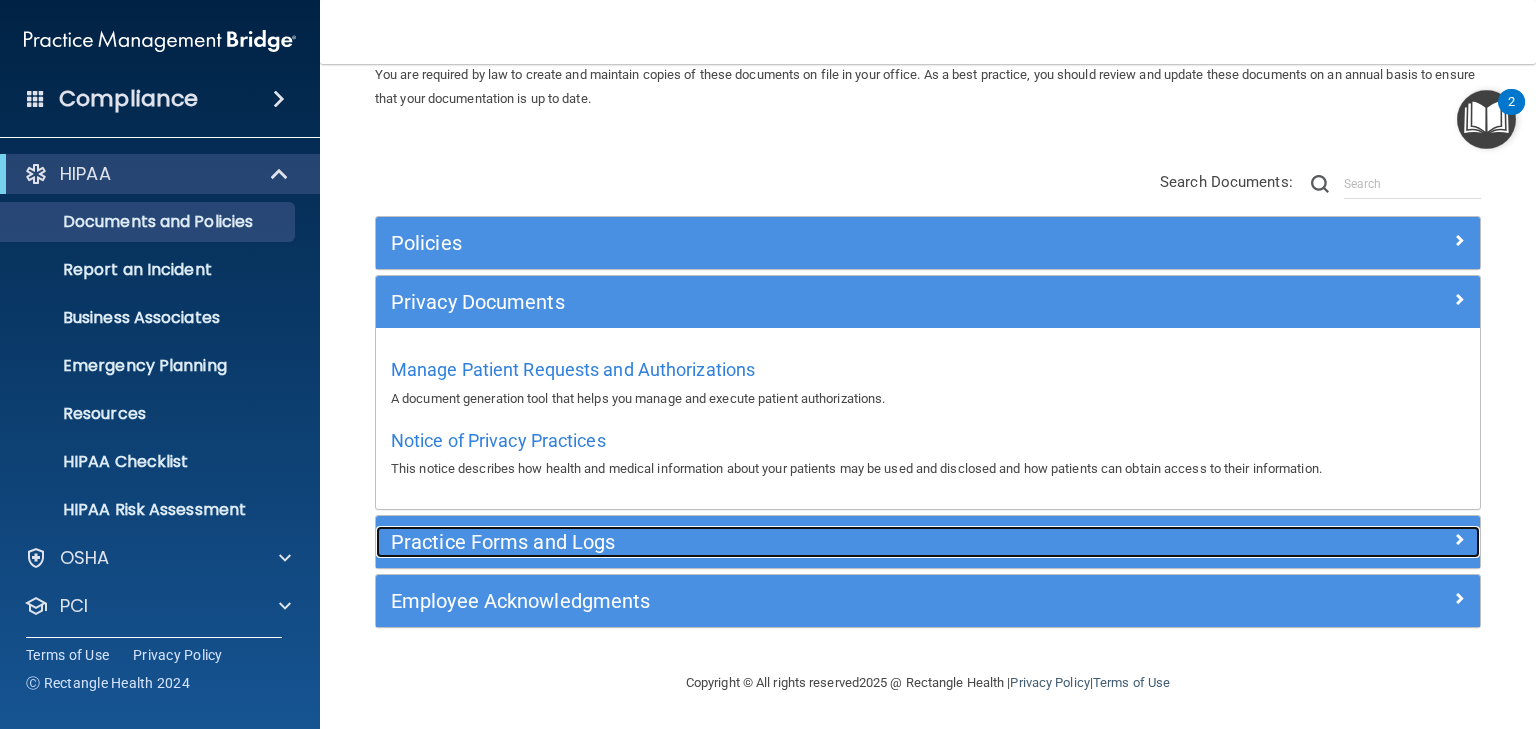 click on "Practice Forms and Logs" at bounding box center (790, 542) 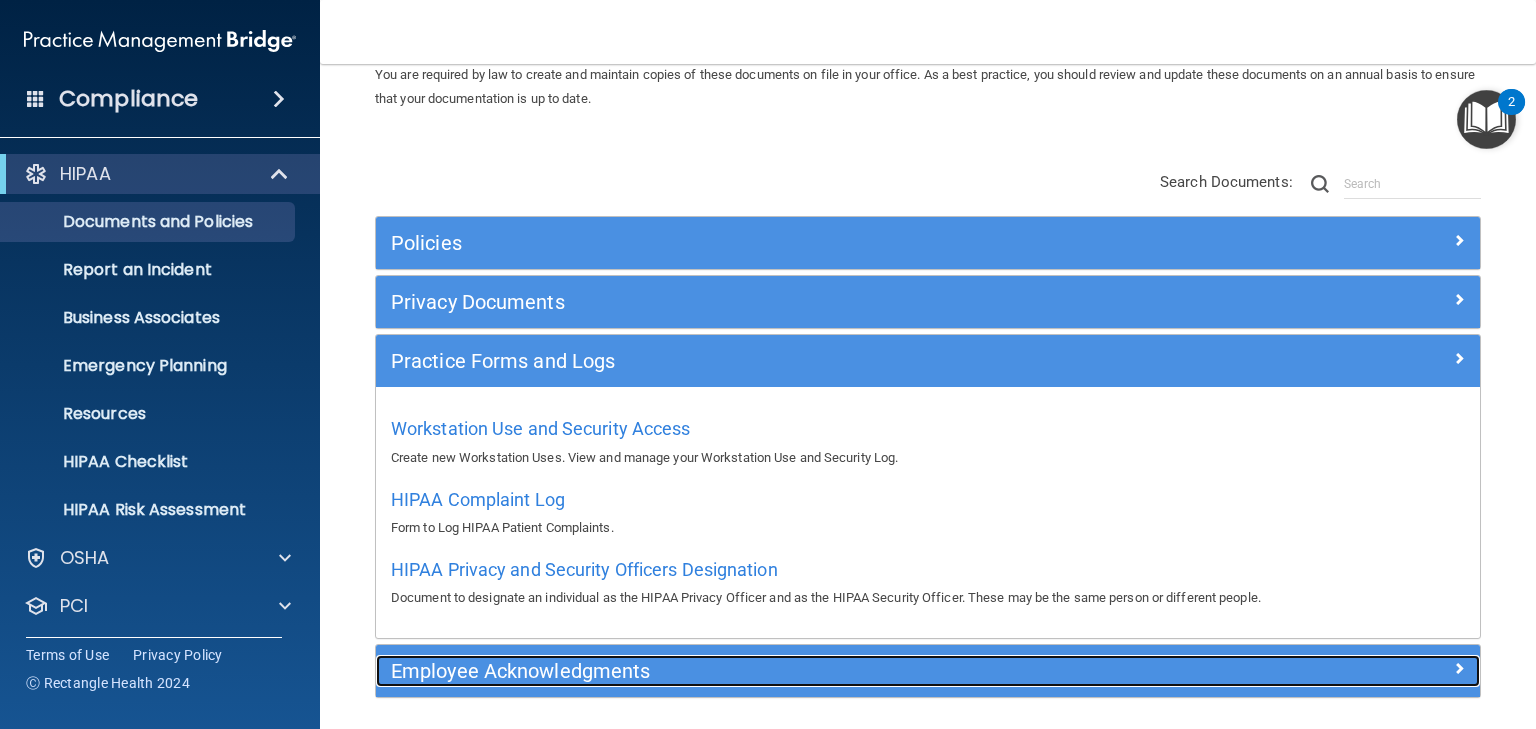 click on "Employee Acknowledgments" at bounding box center (790, 671) 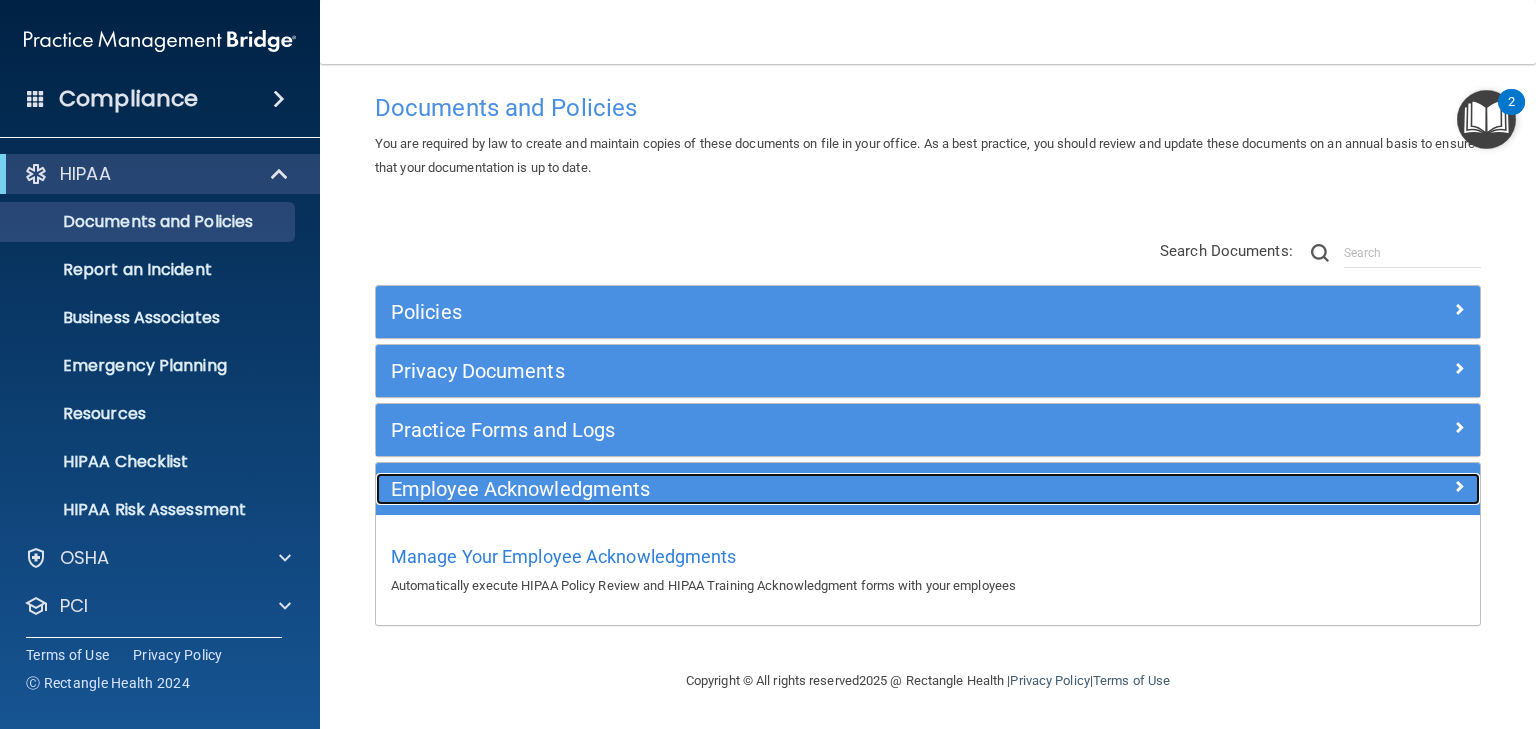 scroll, scrollTop: 20, scrollLeft: 0, axis: vertical 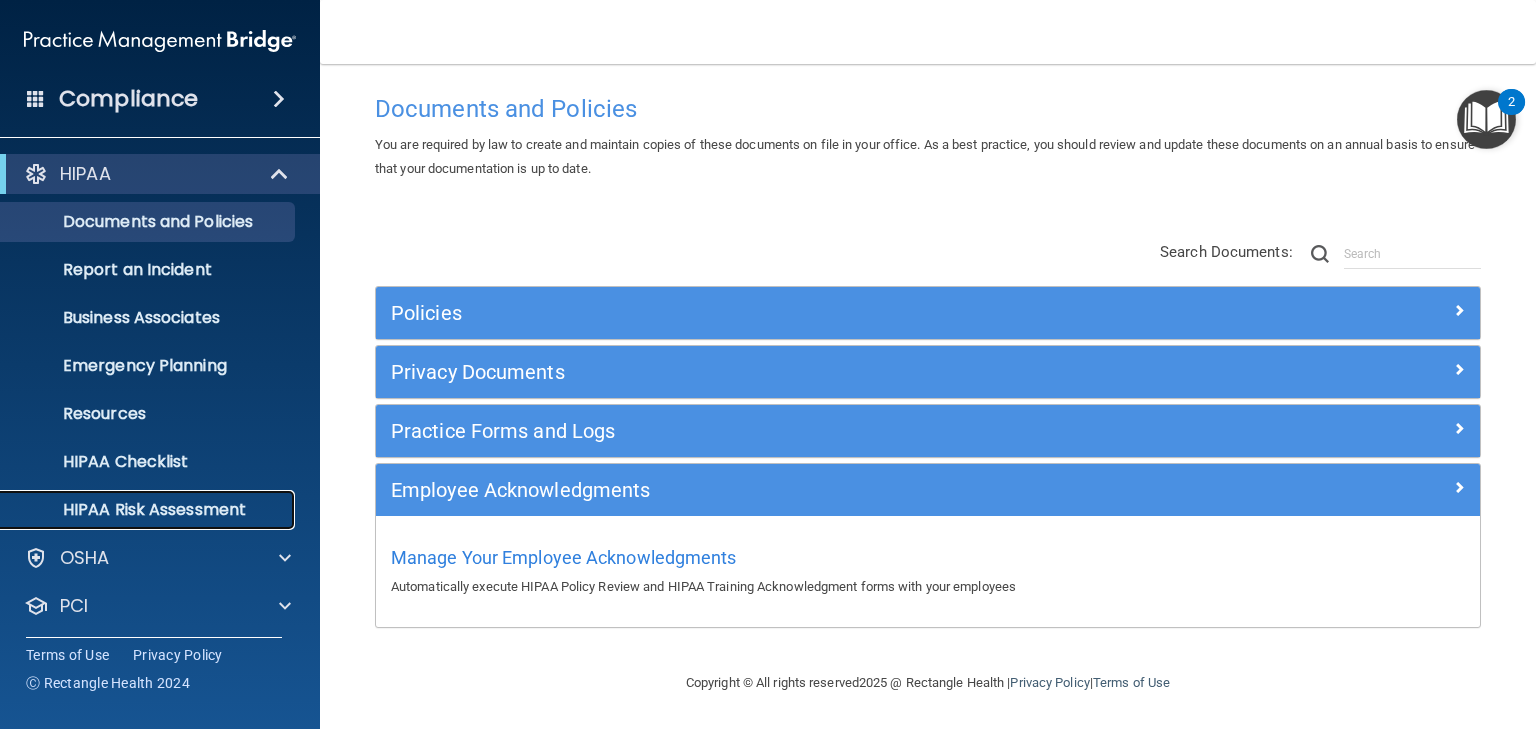 click on "HIPAA Risk Assessment" at bounding box center (149, 510) 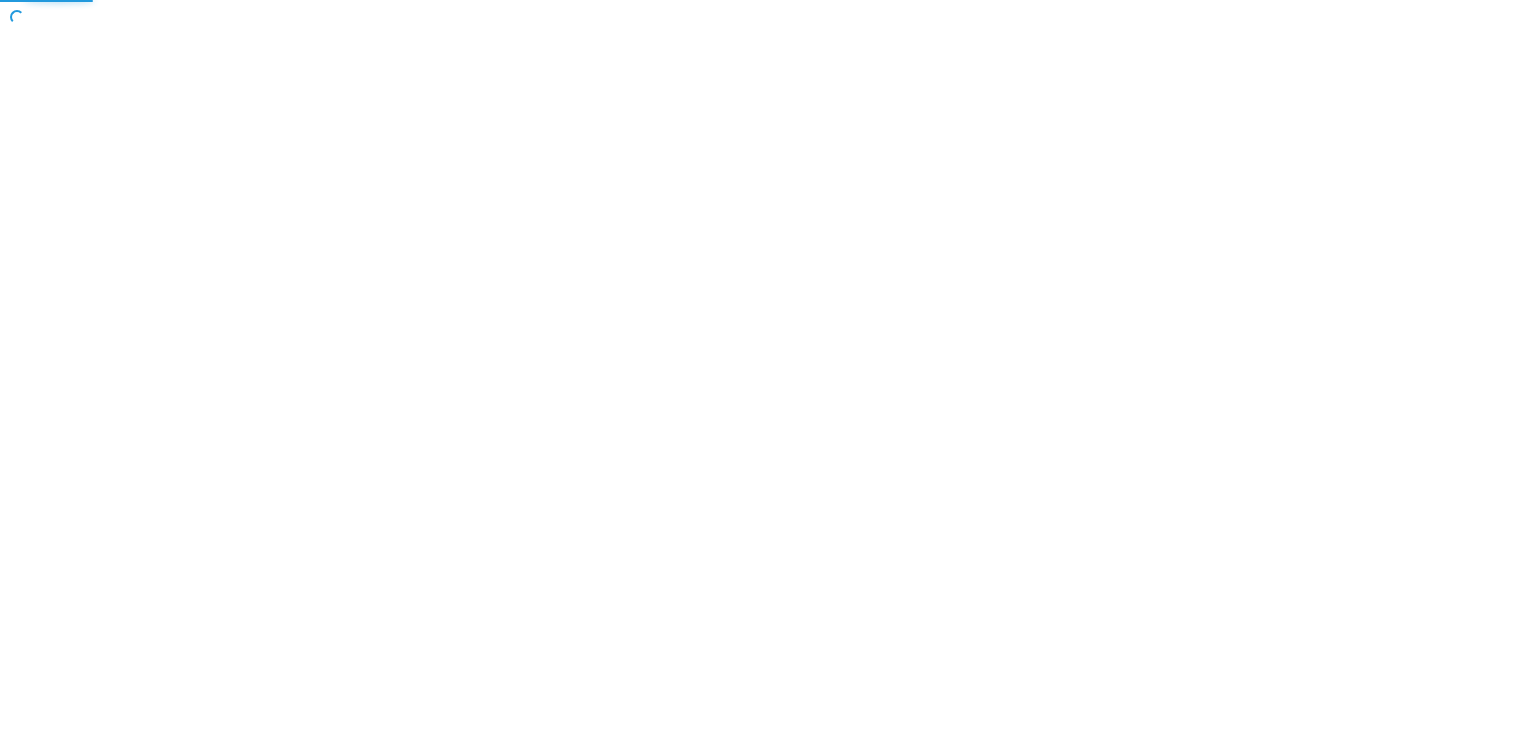 scroll, scrollTop: 0, scrollLeft: 0, axis: both 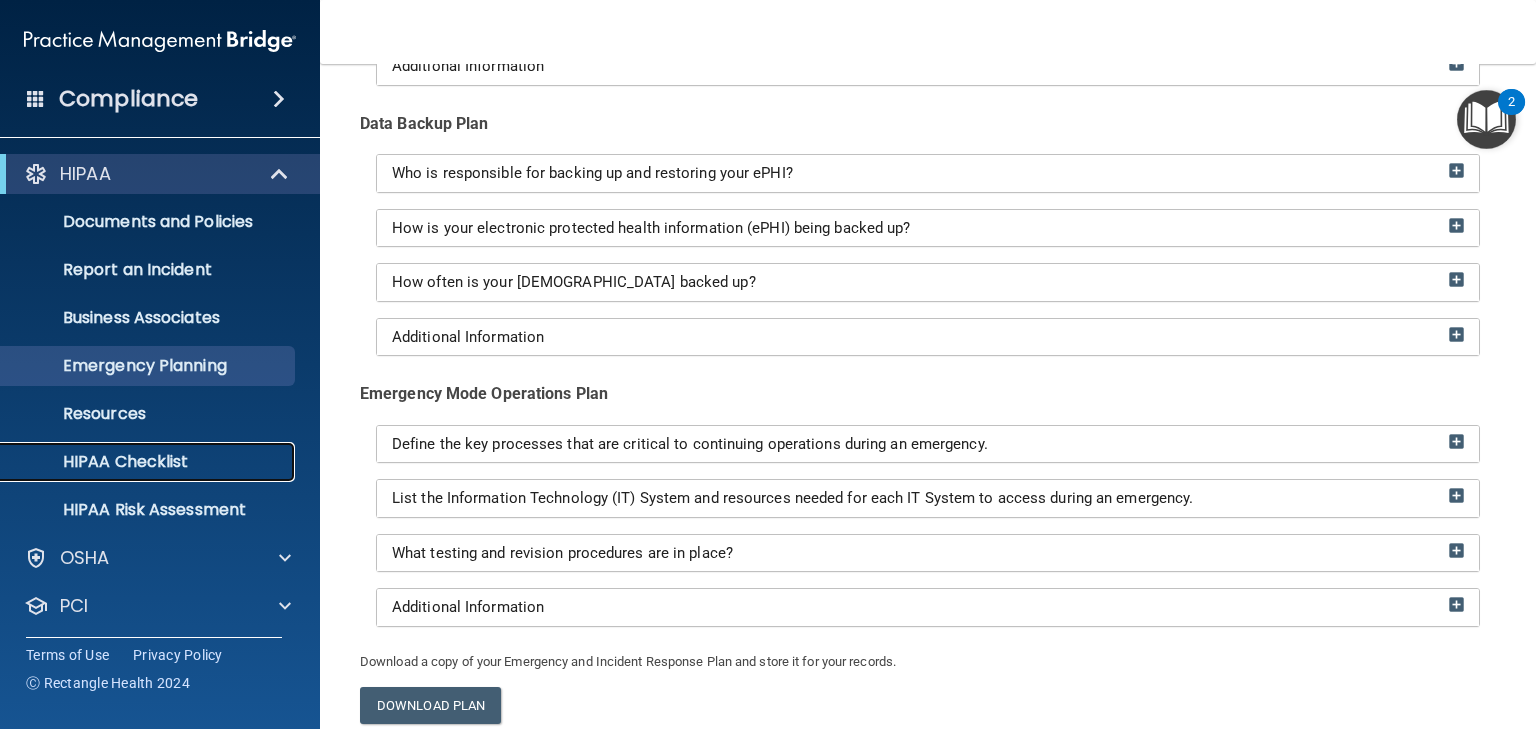 click on "HIPAA Checklist" at bounding box center [149, 462] 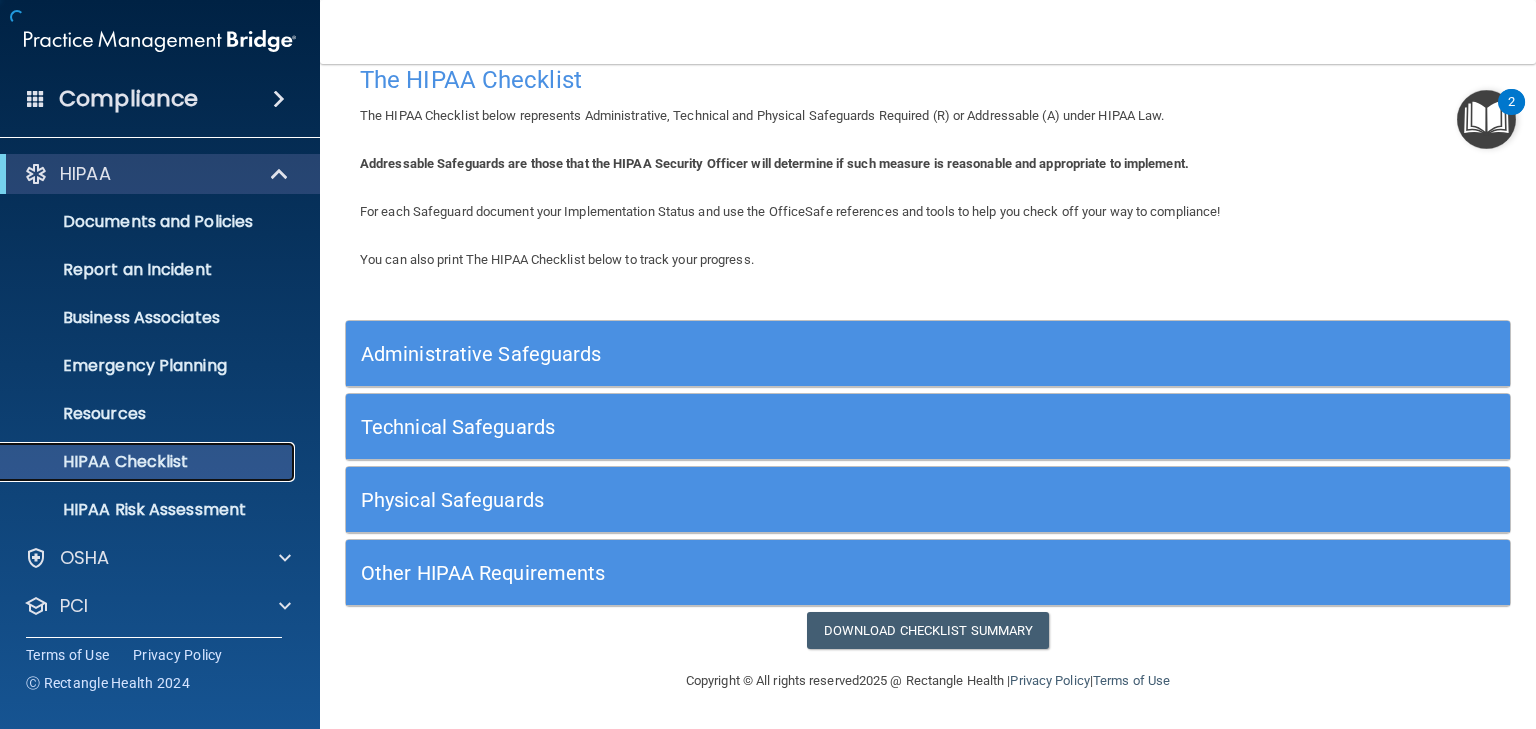 scroll, scrollTop: 27, scrollLeft: 0, axis: vertical 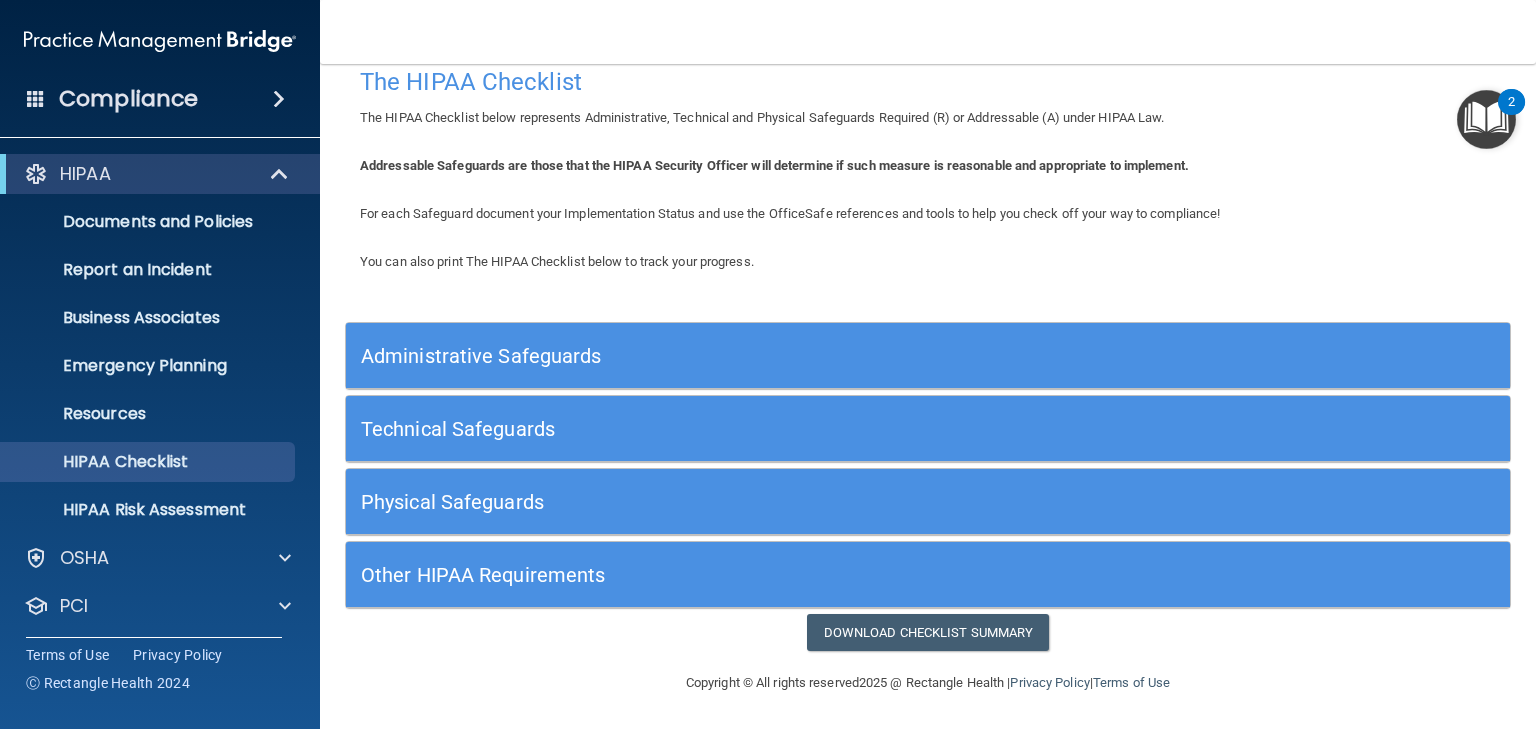 click on "Administrative Safeguards" at bounding box center [782, 356] 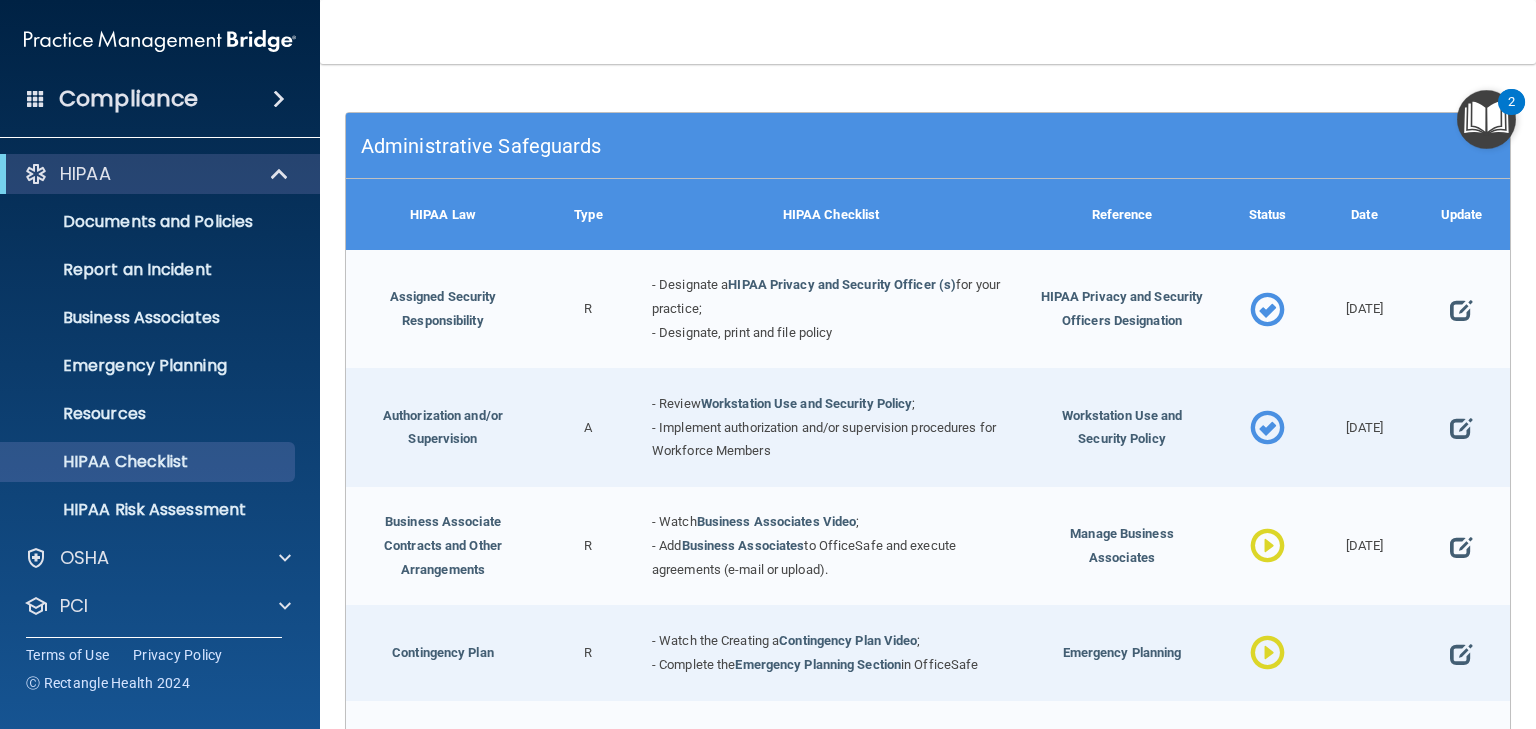scroll, scrollTop: 236, scrollLeft: 0, axis: vertical 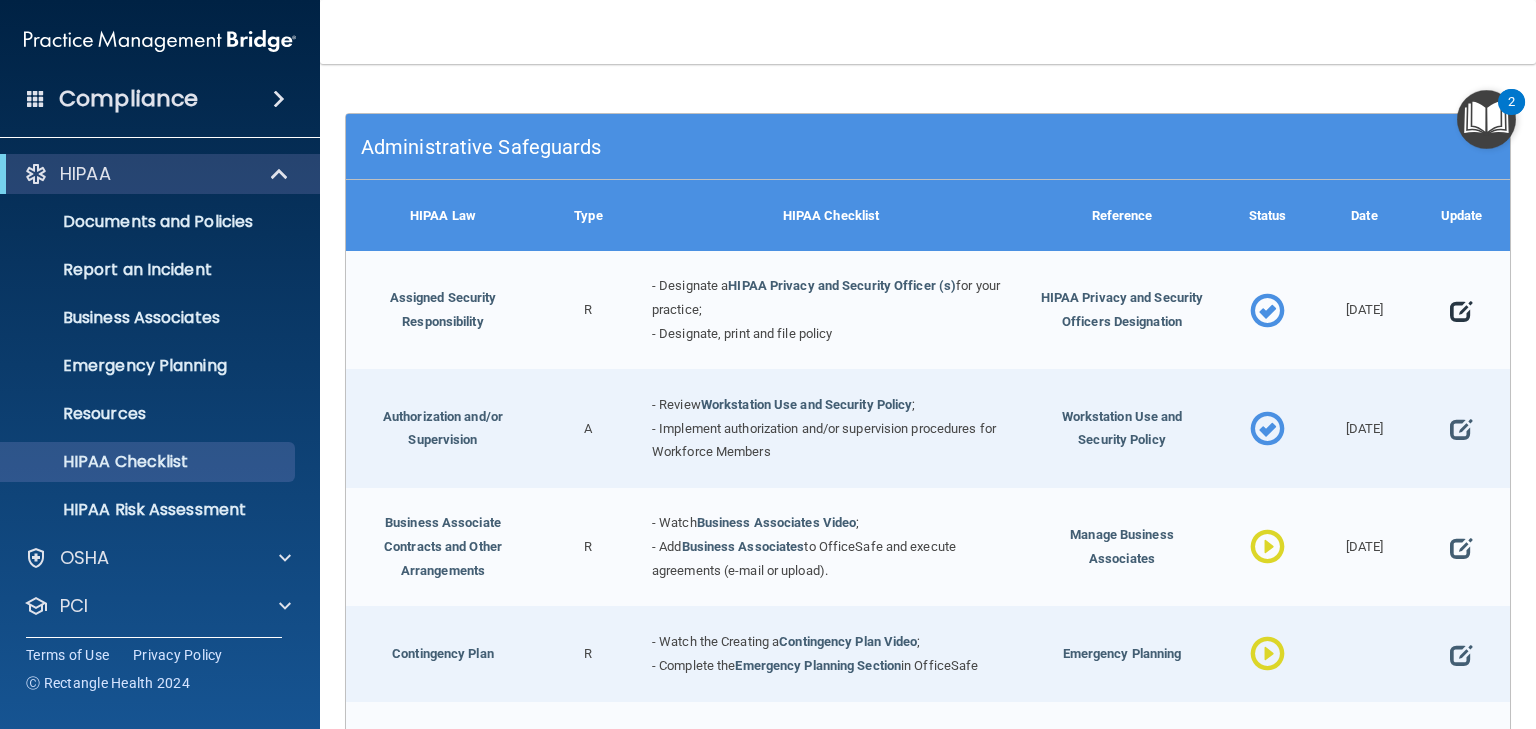 click at bounding box center (1461, 311) 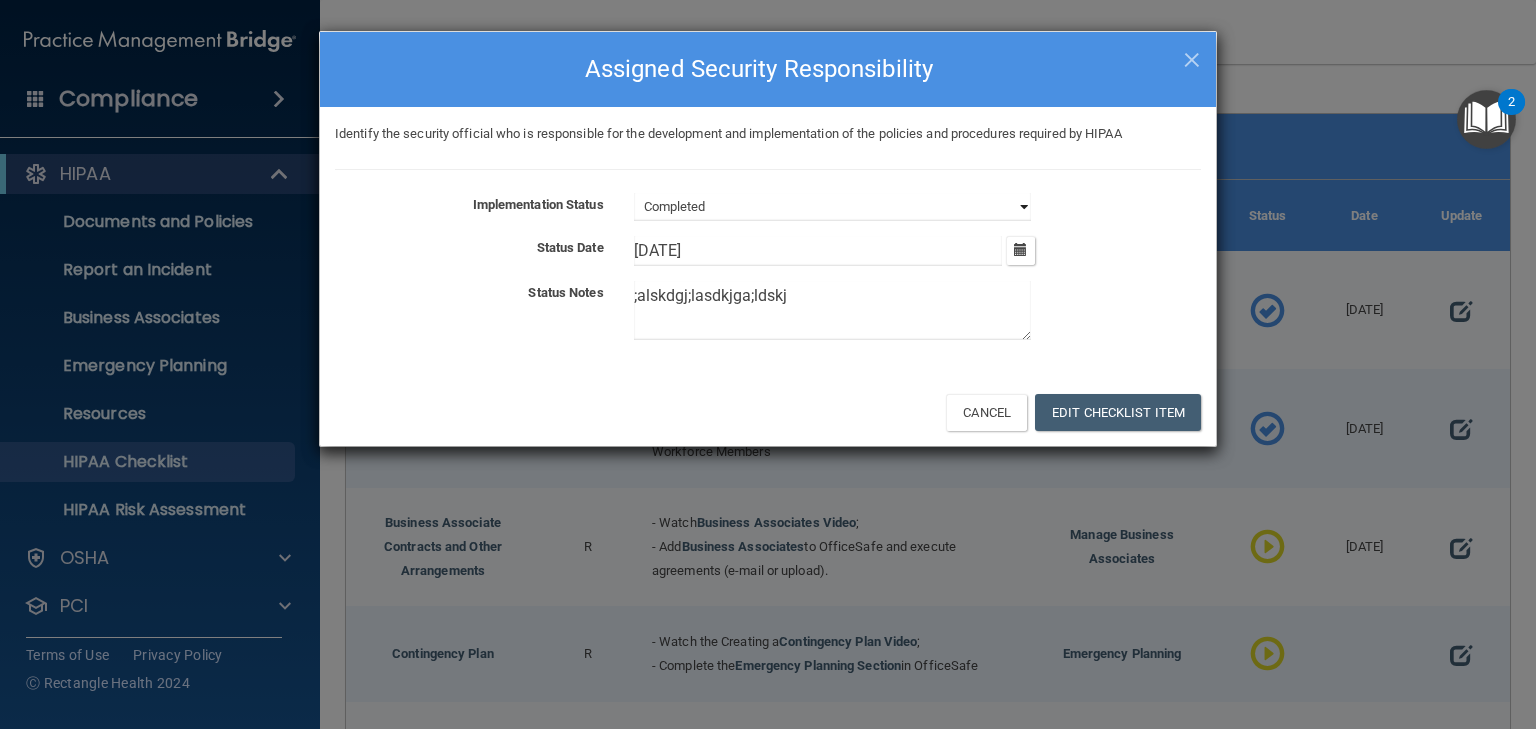 click on "Not Started  In Progress  Completed" at bounding box center (832, 207) 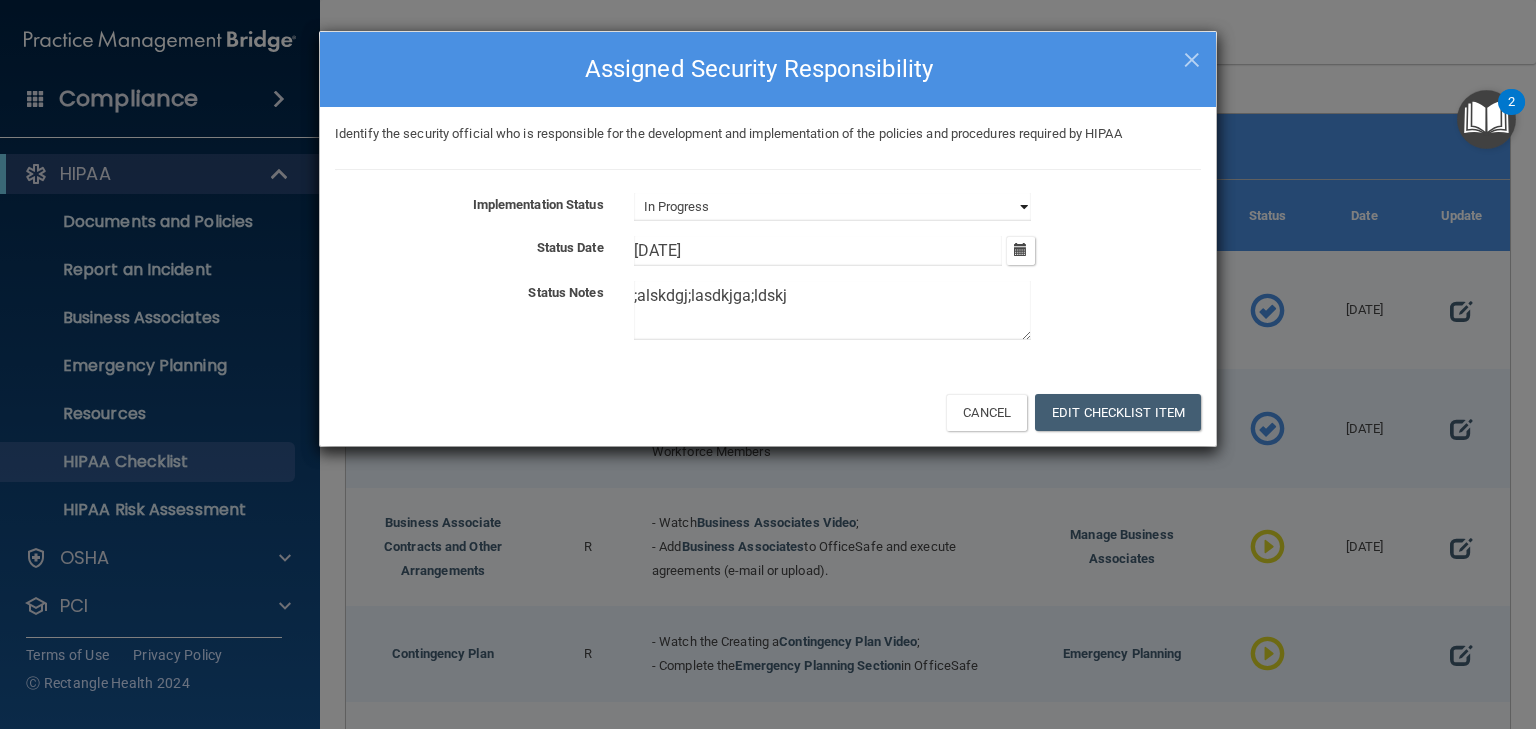 click on "Not Started  In Progress  Completed" at bounding box center [832, 207] 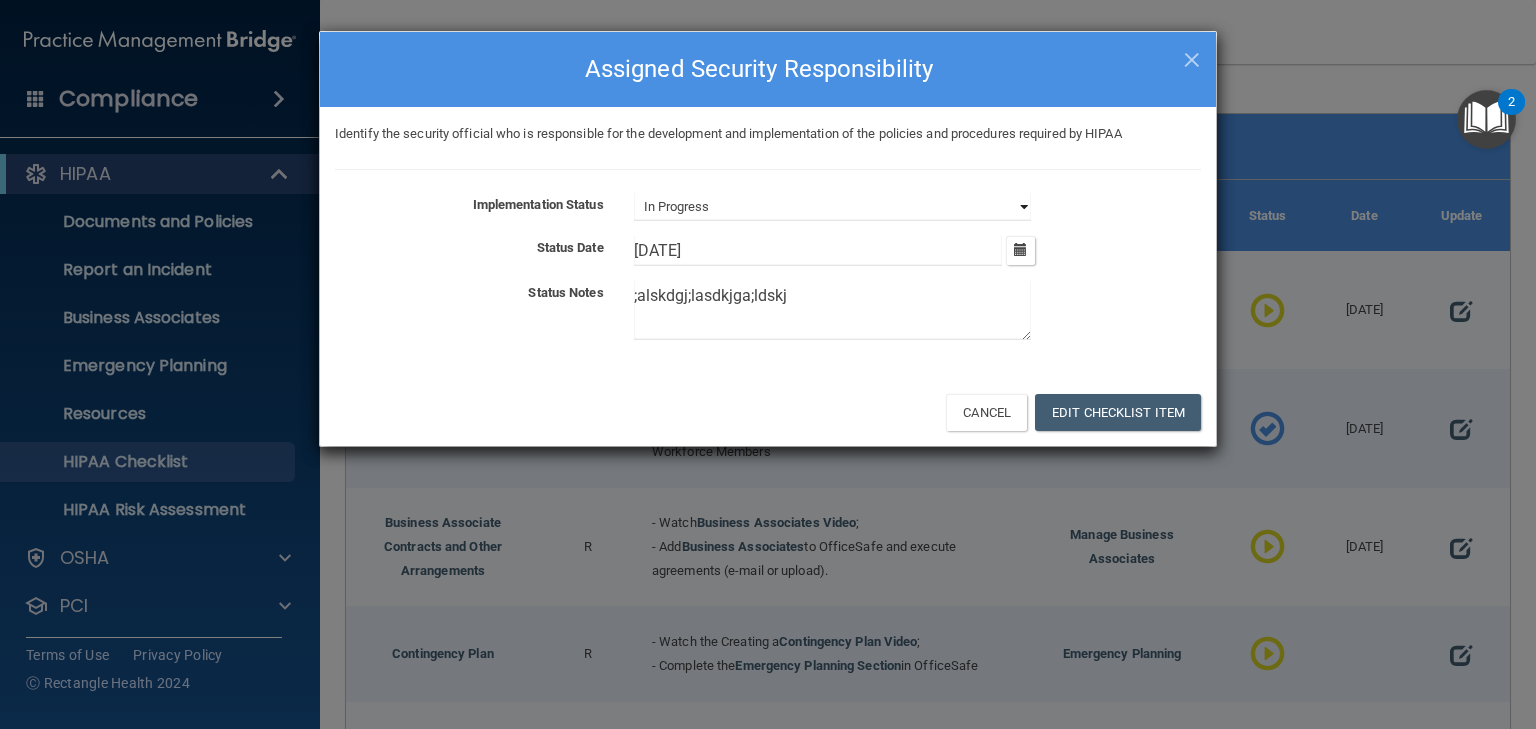 click on "Not Started  In Progress  Completed" at bounding box center [832, 207] 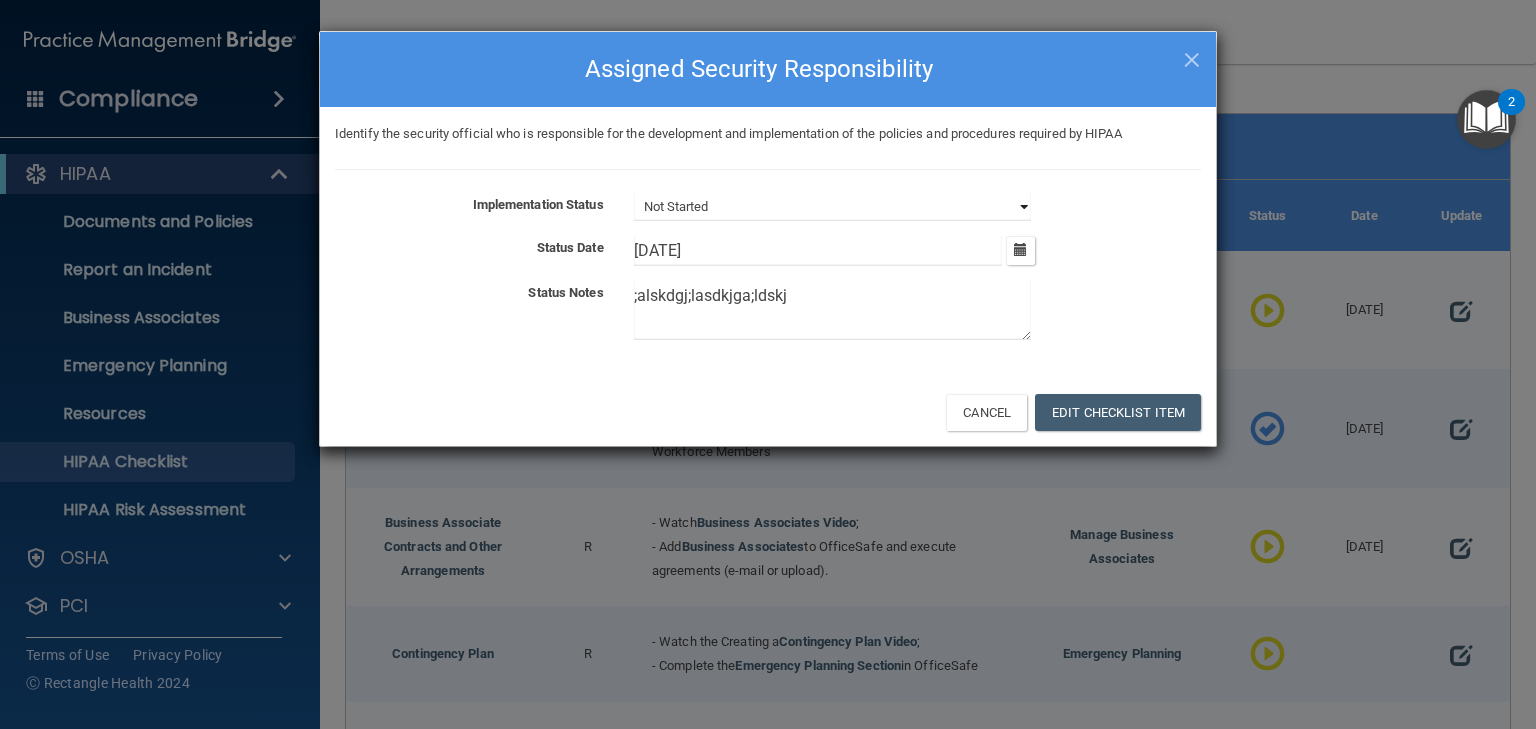 click on "Not Started  In Progress  Completed" at bounding box center (832, 207) 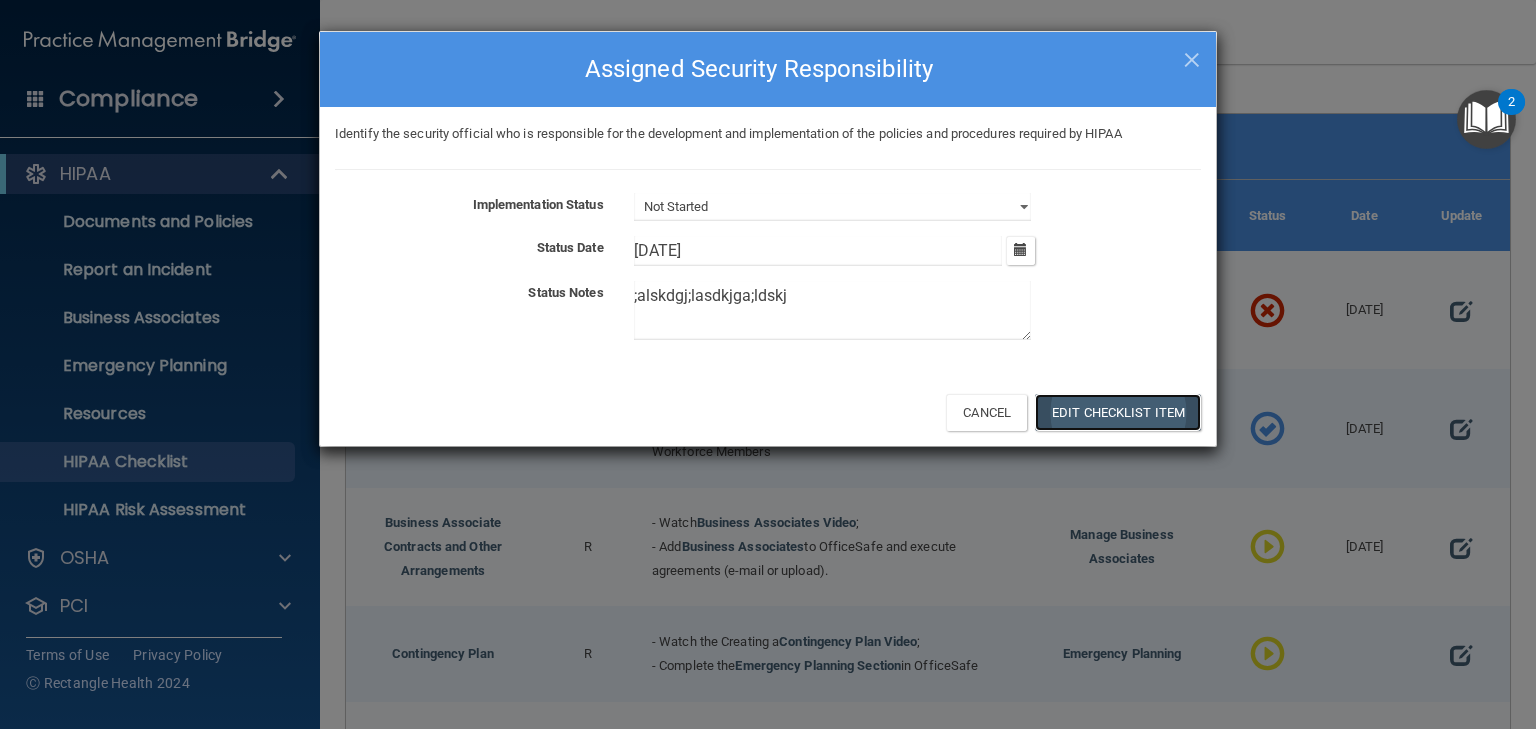 click on "Edit Checklist Item" at bounding box center (1118, 412) 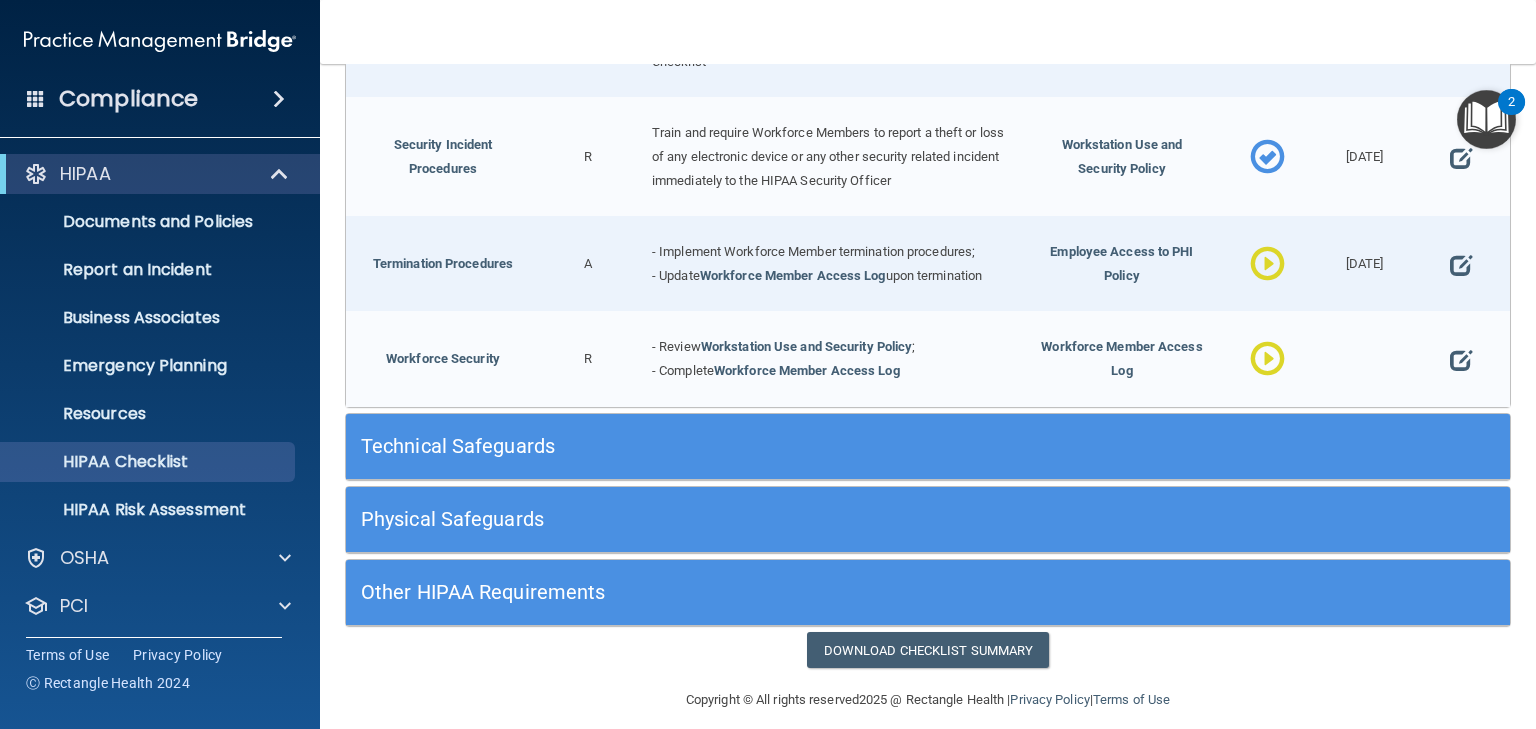 scroll, scrollTop: 1913, scrollLeft: 0, axis: vertical 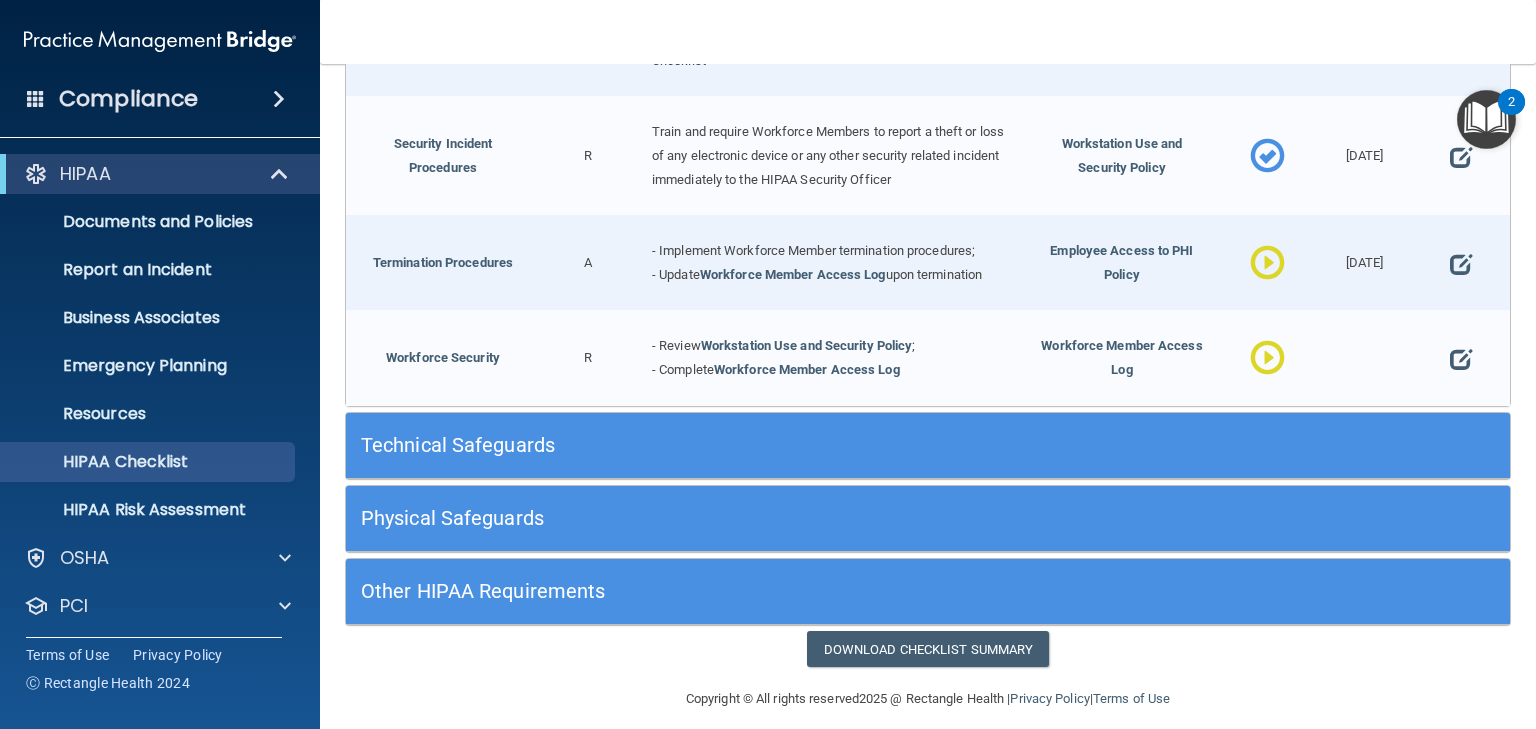 click on "Technical Safeguards" at bounding box center [782, 445] 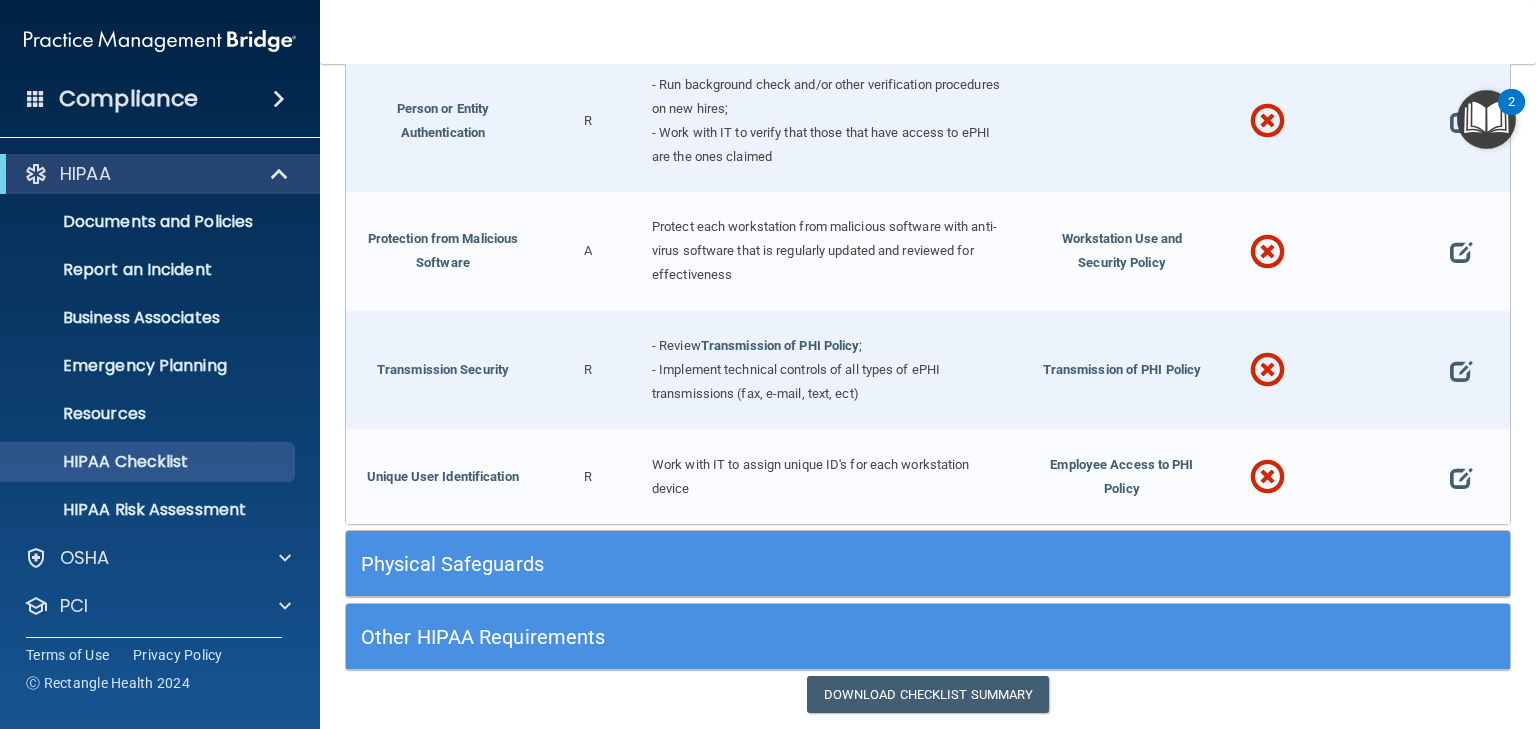 scroll, scrollTop: 3433, scrollLeft: 0, axis: vertical 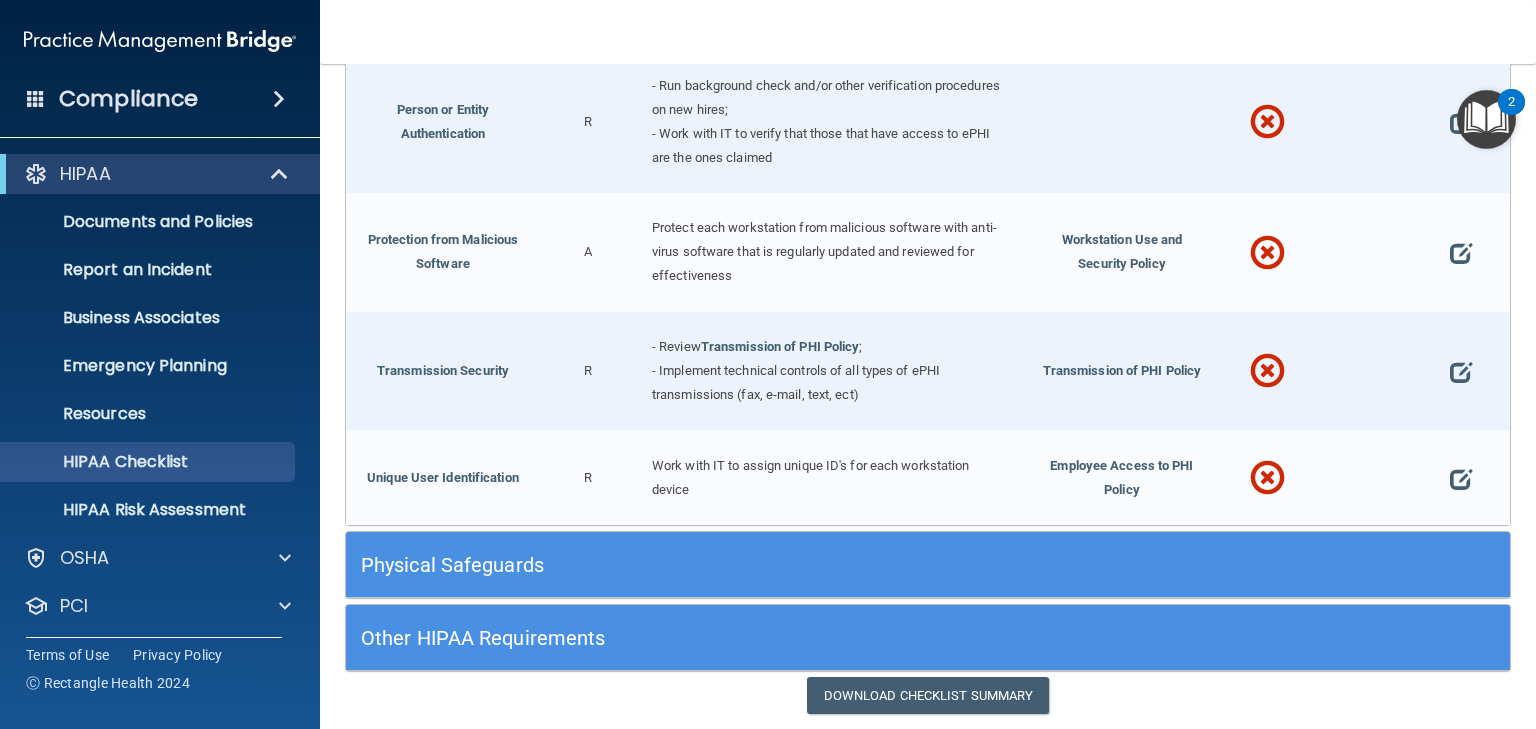 click on "Physical Safeguards" at bounding box center [782, 565] 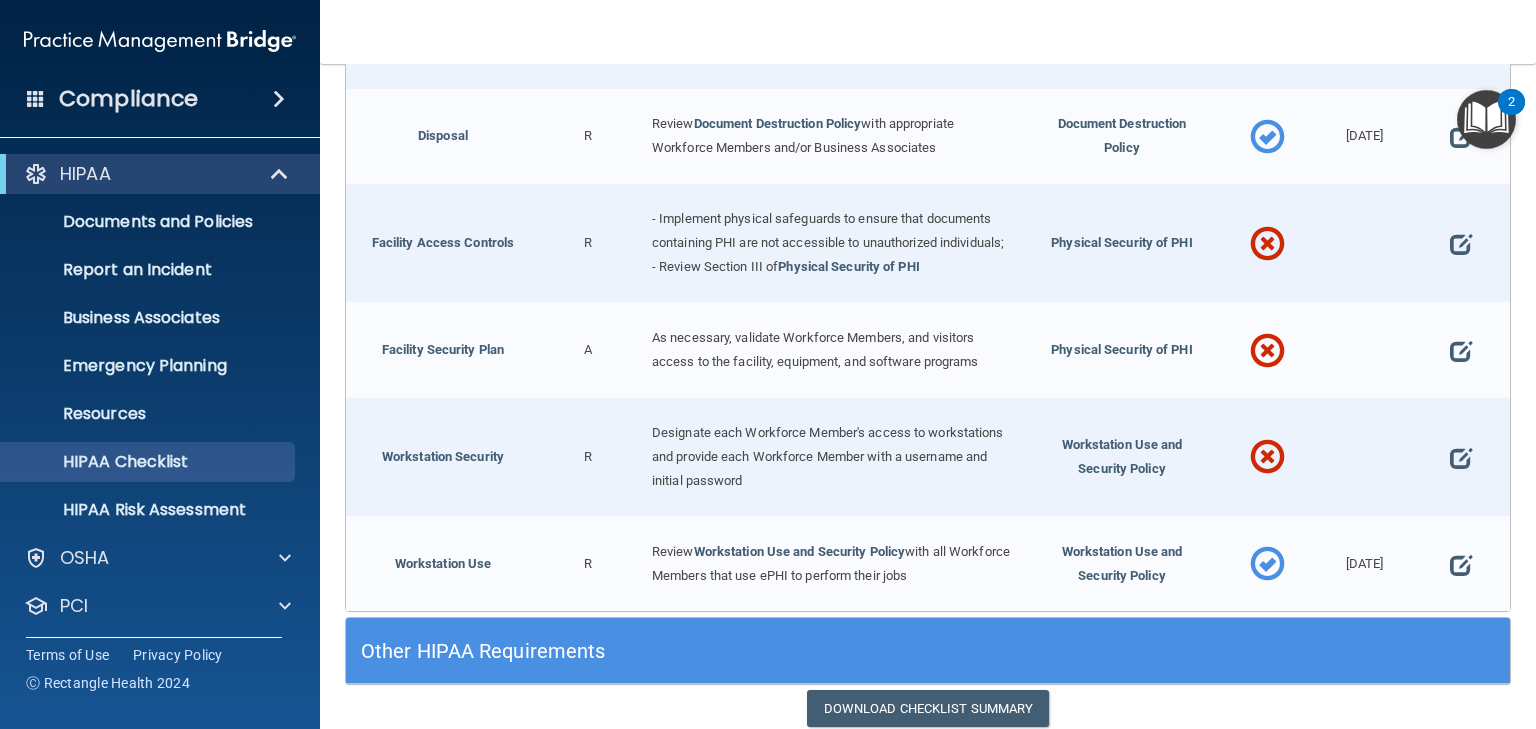 scroll, scrollTop: 4302, scrollLeft: 0, axis: vertical 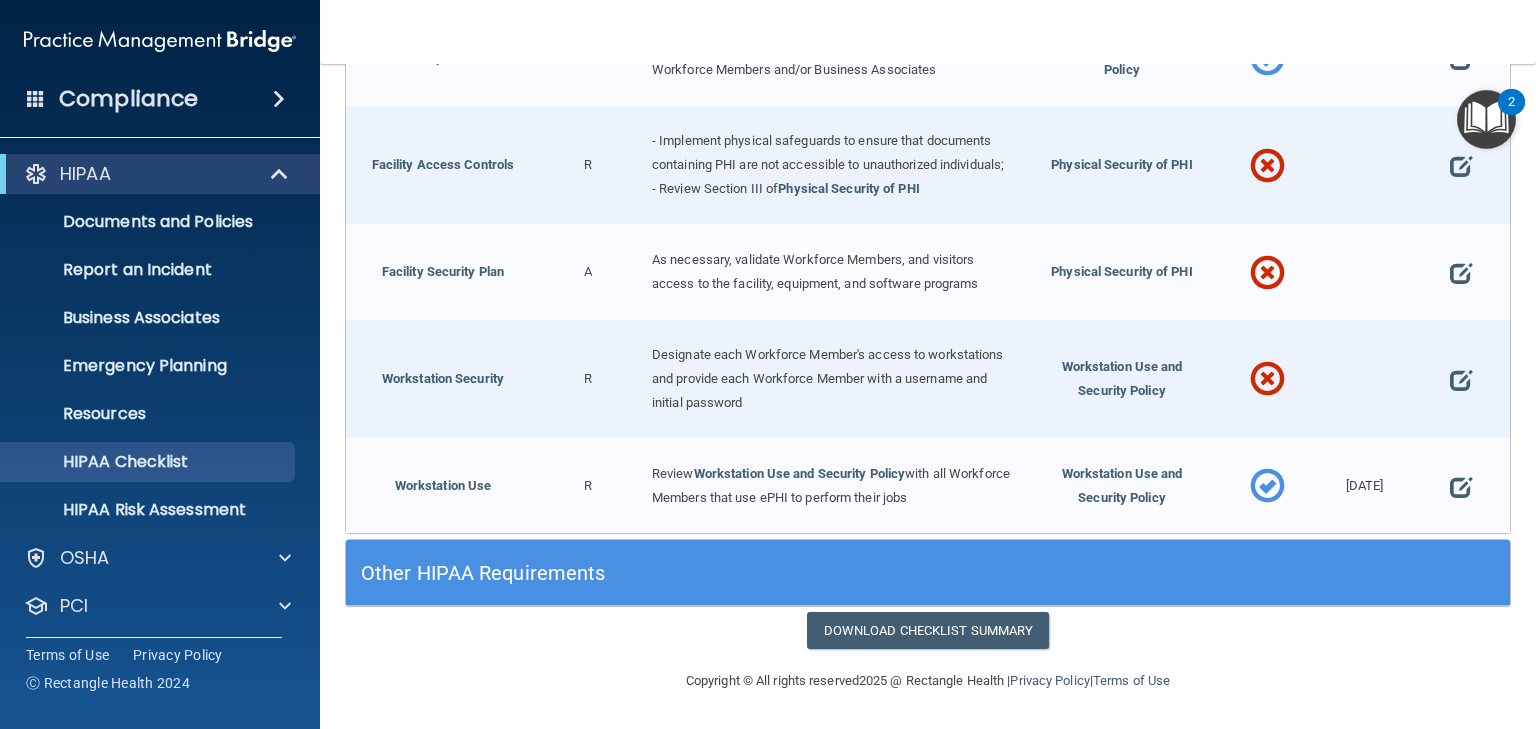 click on "Other HIPAA Requirements" at bounding box center (782, 573) 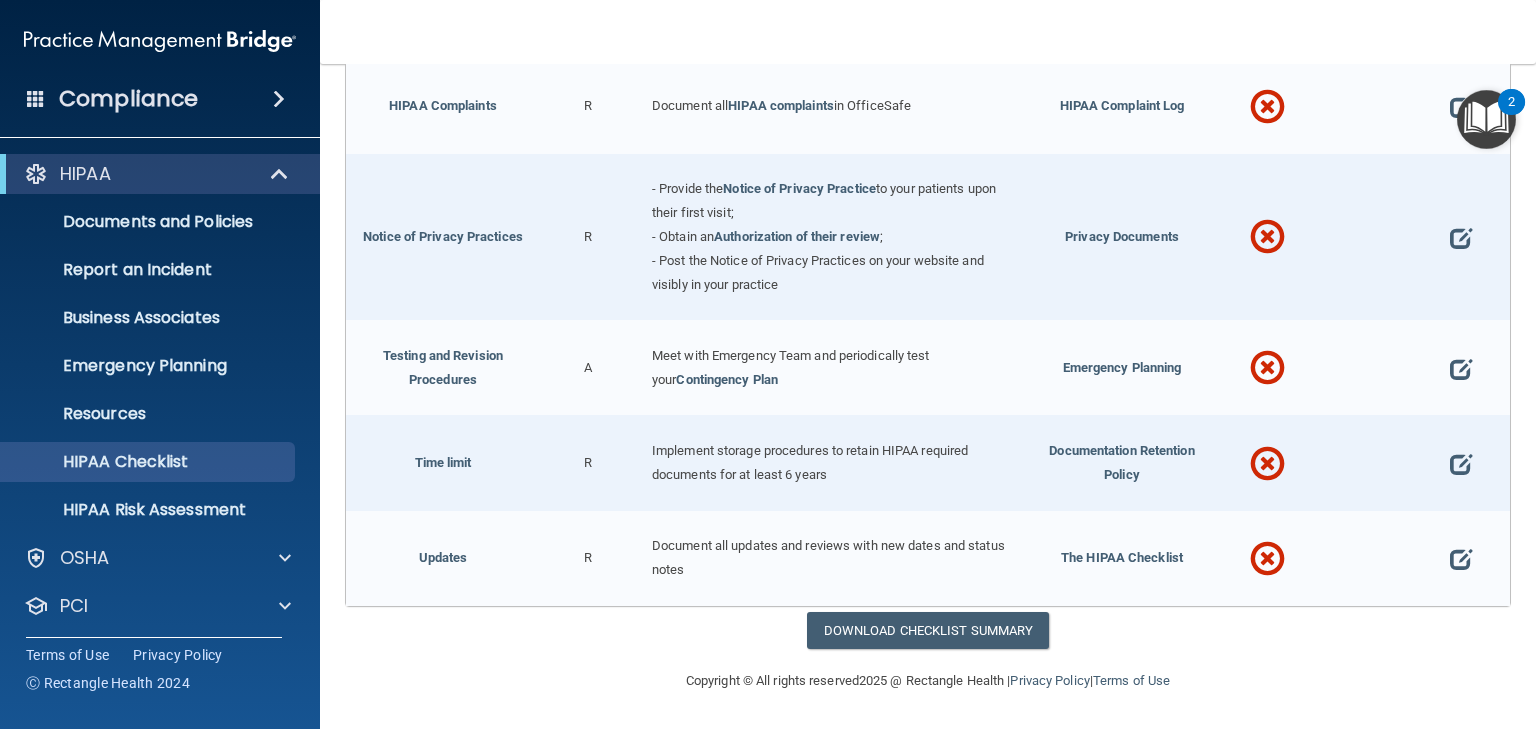 scroll, scrollTop: 5363, scrollLeft: 0, axis: vertical 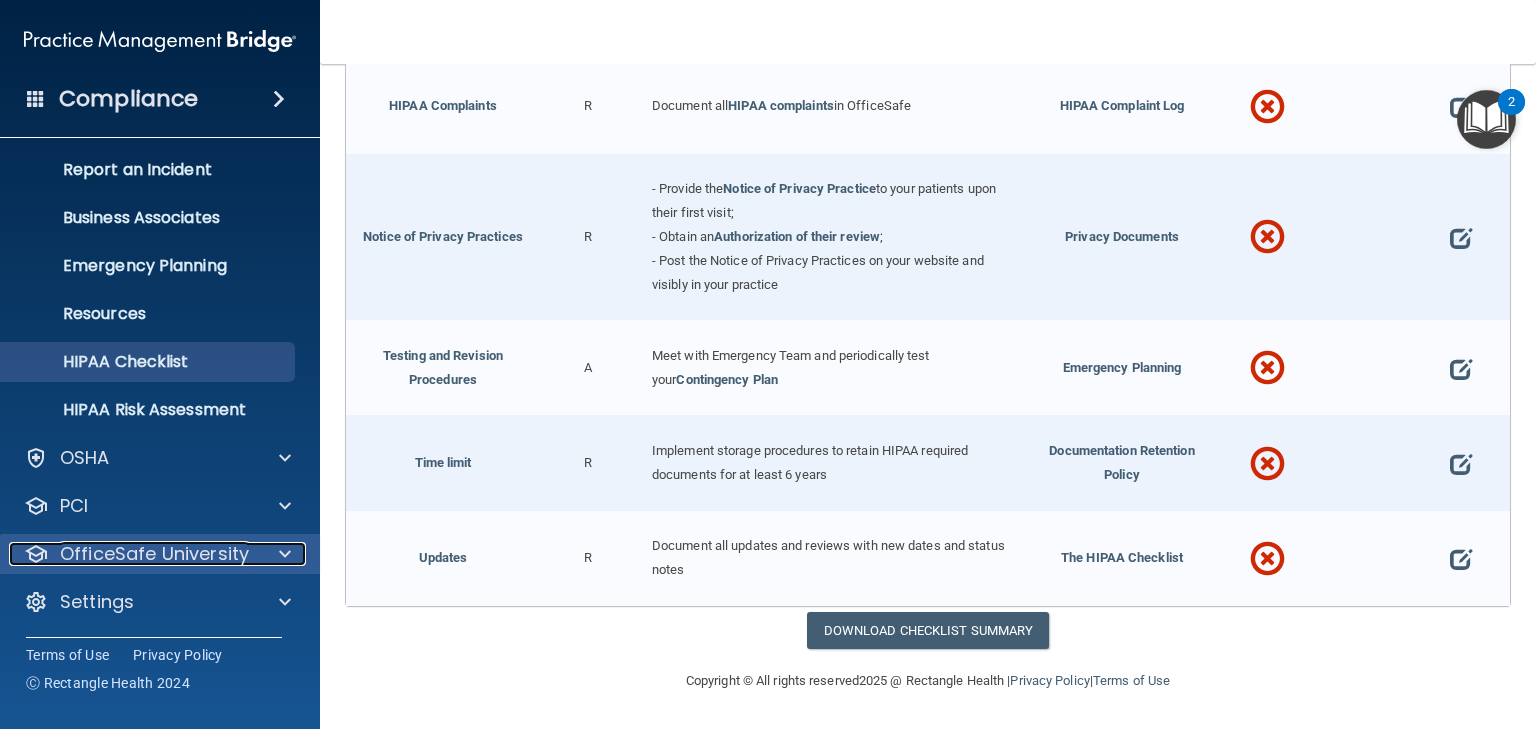 click on "OfficeSafe University" at bounding box center (154, 554) 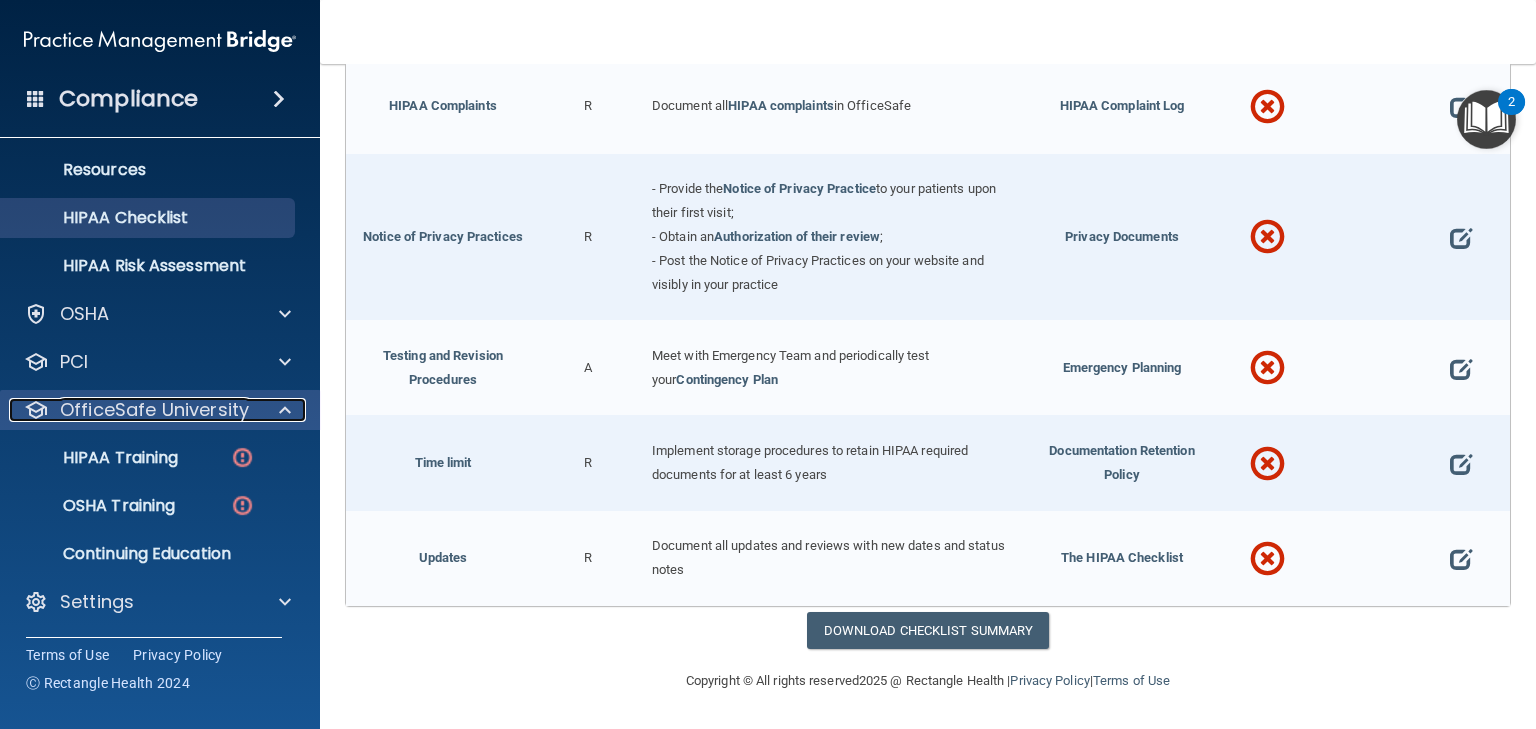 scroll, scrollTop: 244, scrollLeft: 0, axis: vertical 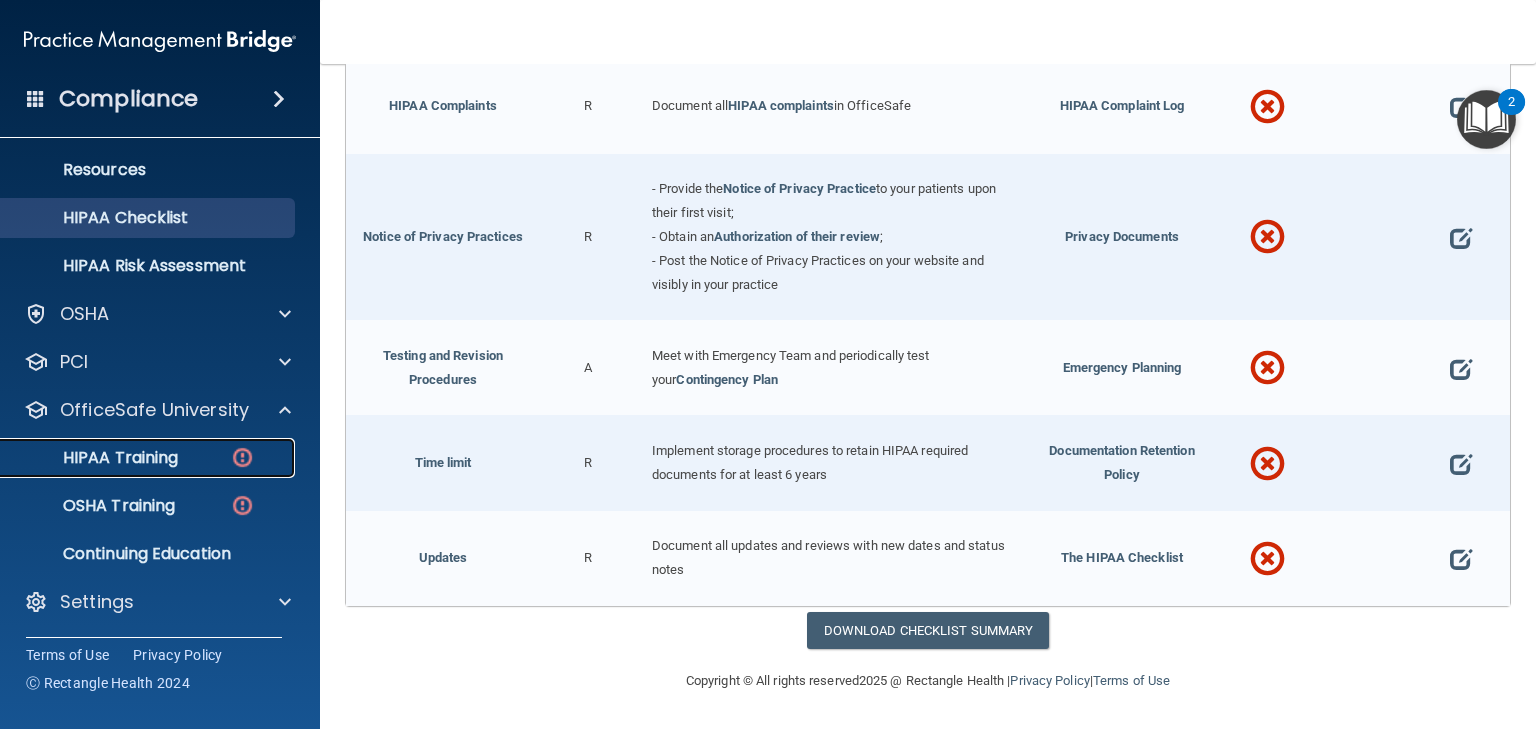 click on "HIPAA Training" at bounding box center (95, 458) 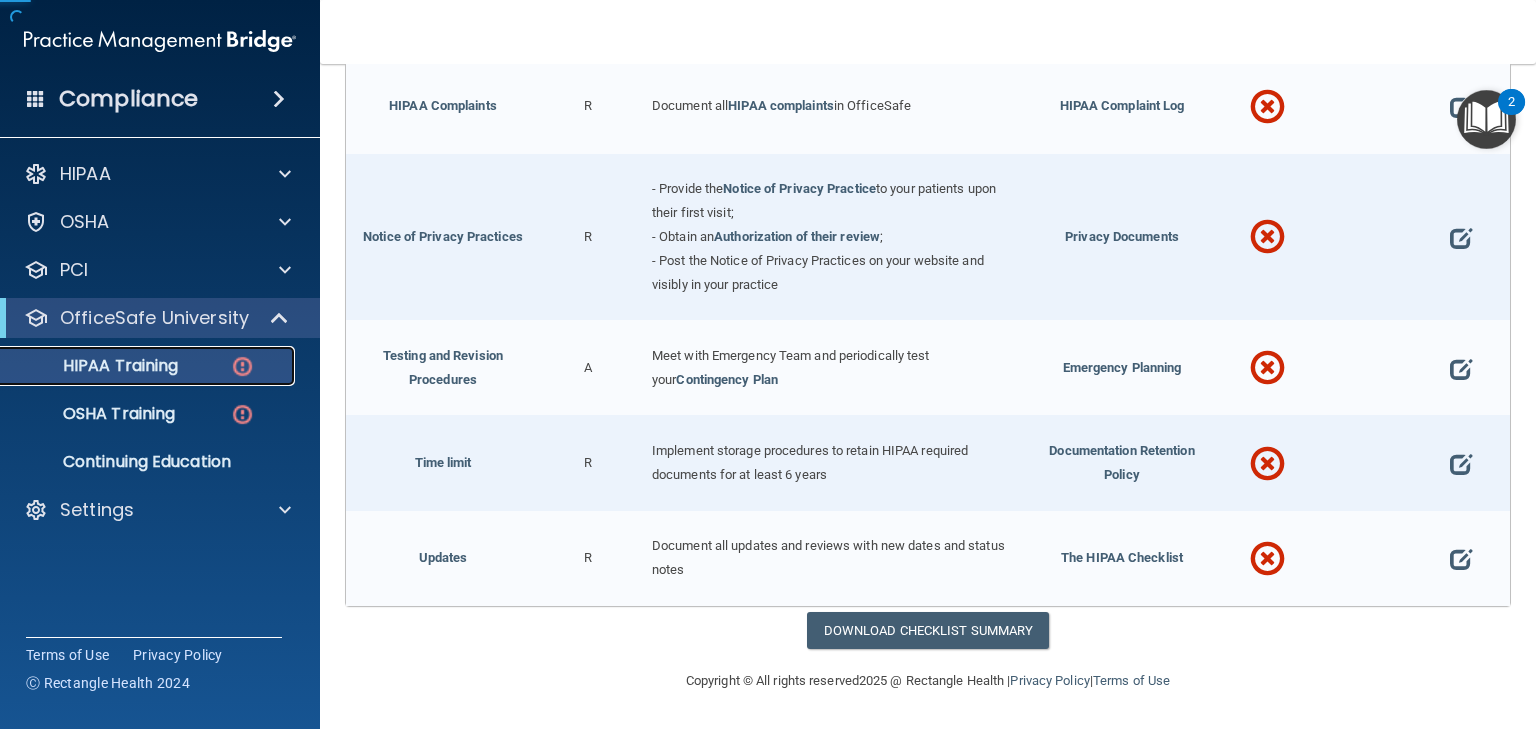 scroll, scrollTop: 0, scrollLeft: 0, axis: both 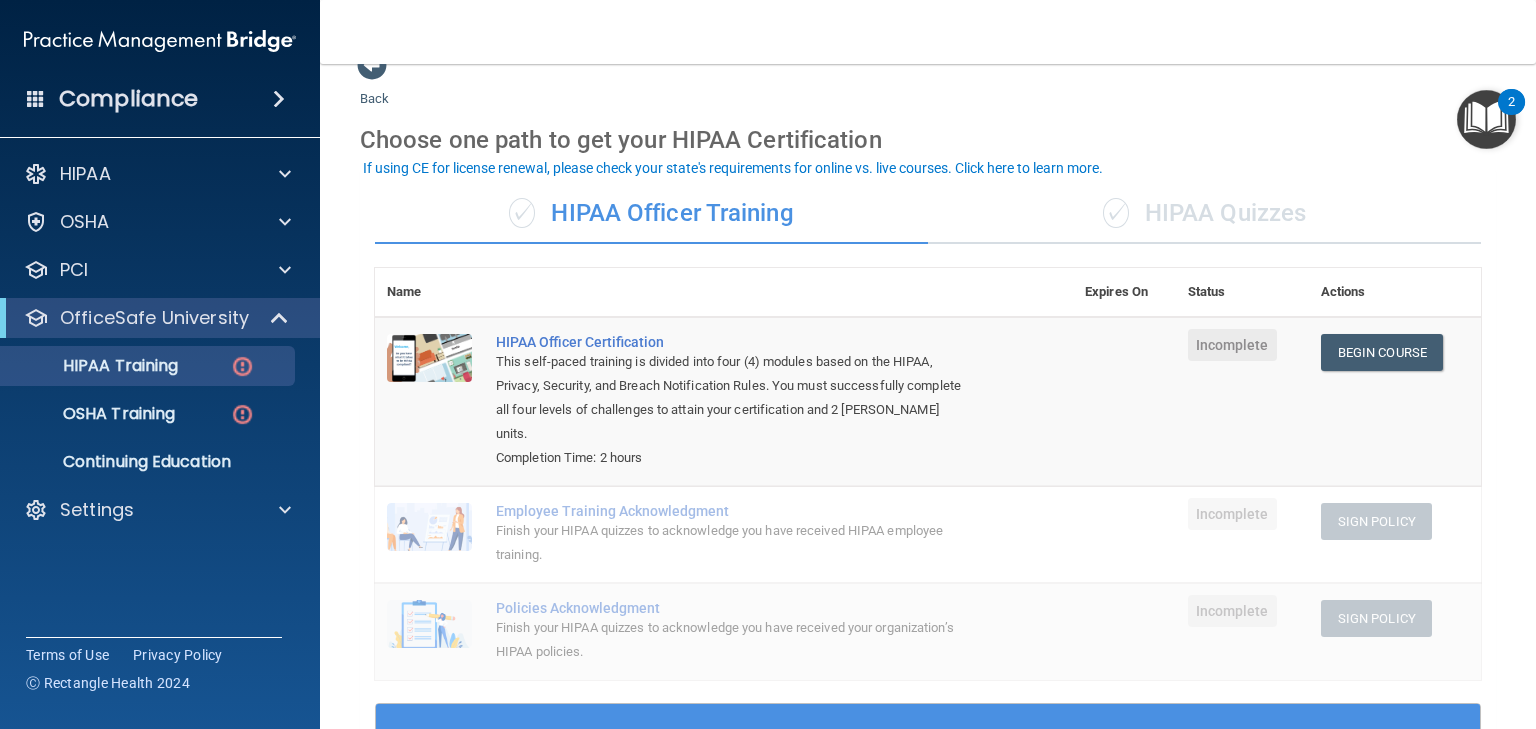 click on "✓   HIPAA Quizzes" at bounding box center [1204, 214] 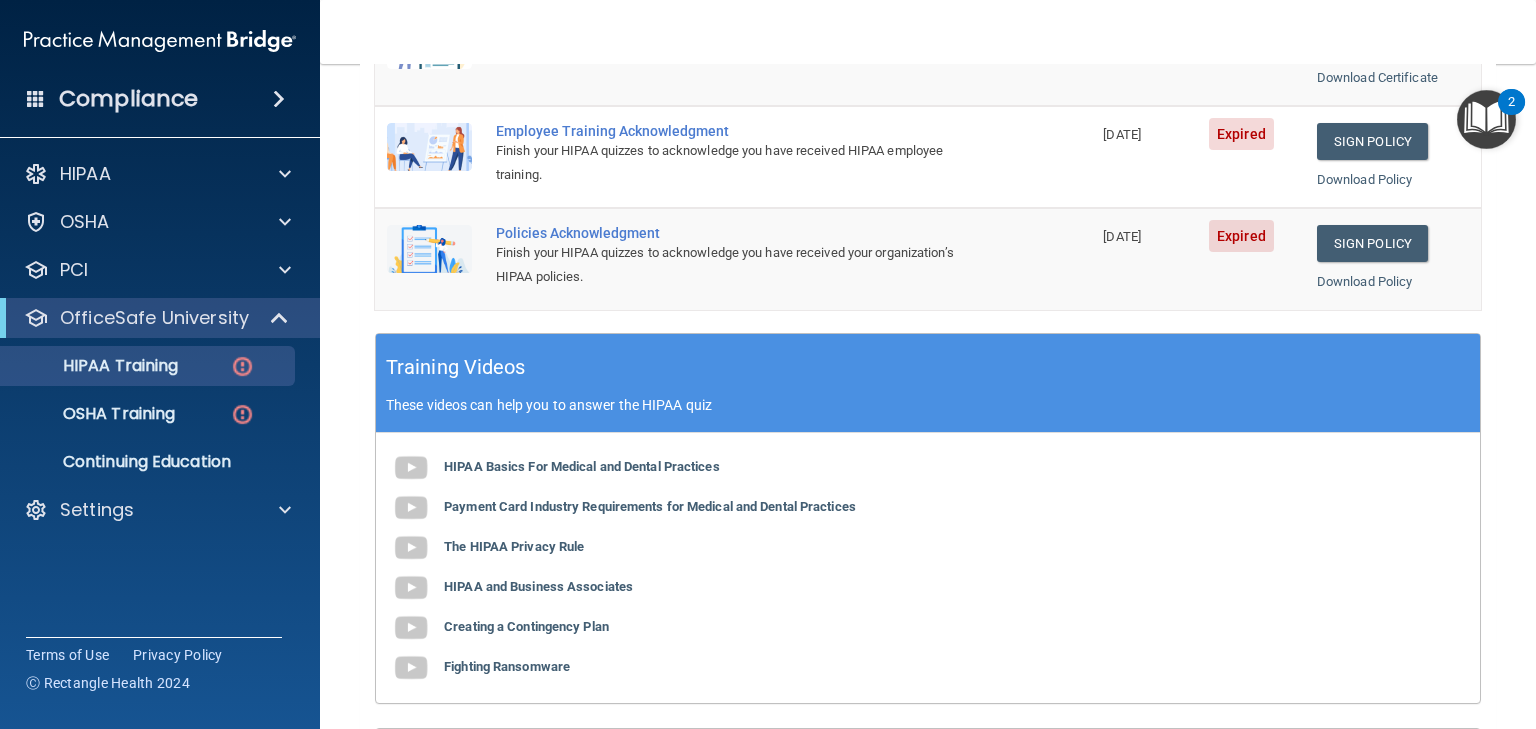 scroll, scrollTop: 554, scrollLeft: 0, axis: vertical 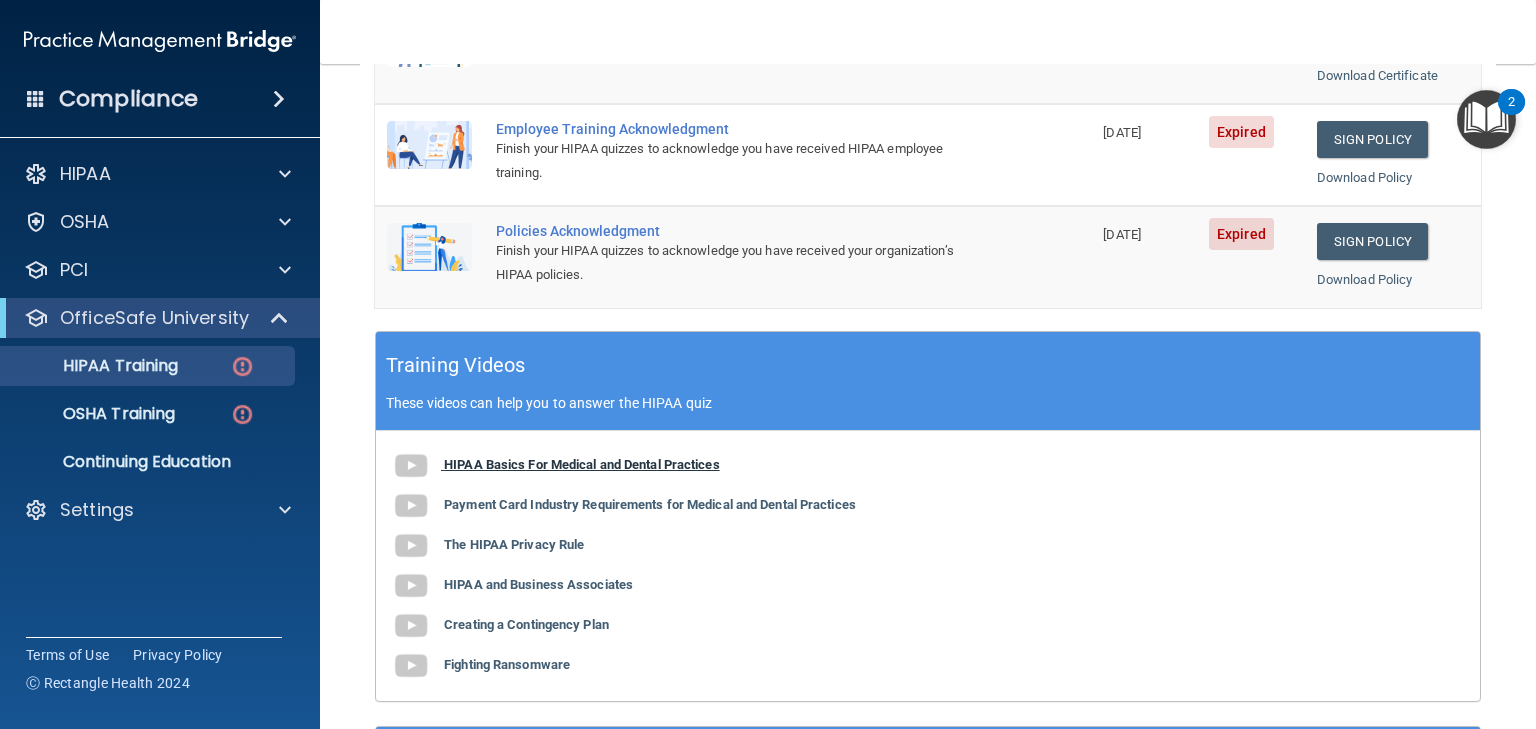 click on "HIPAA Basics For Medical and Dental Practices" at bounding box center [582, 464] 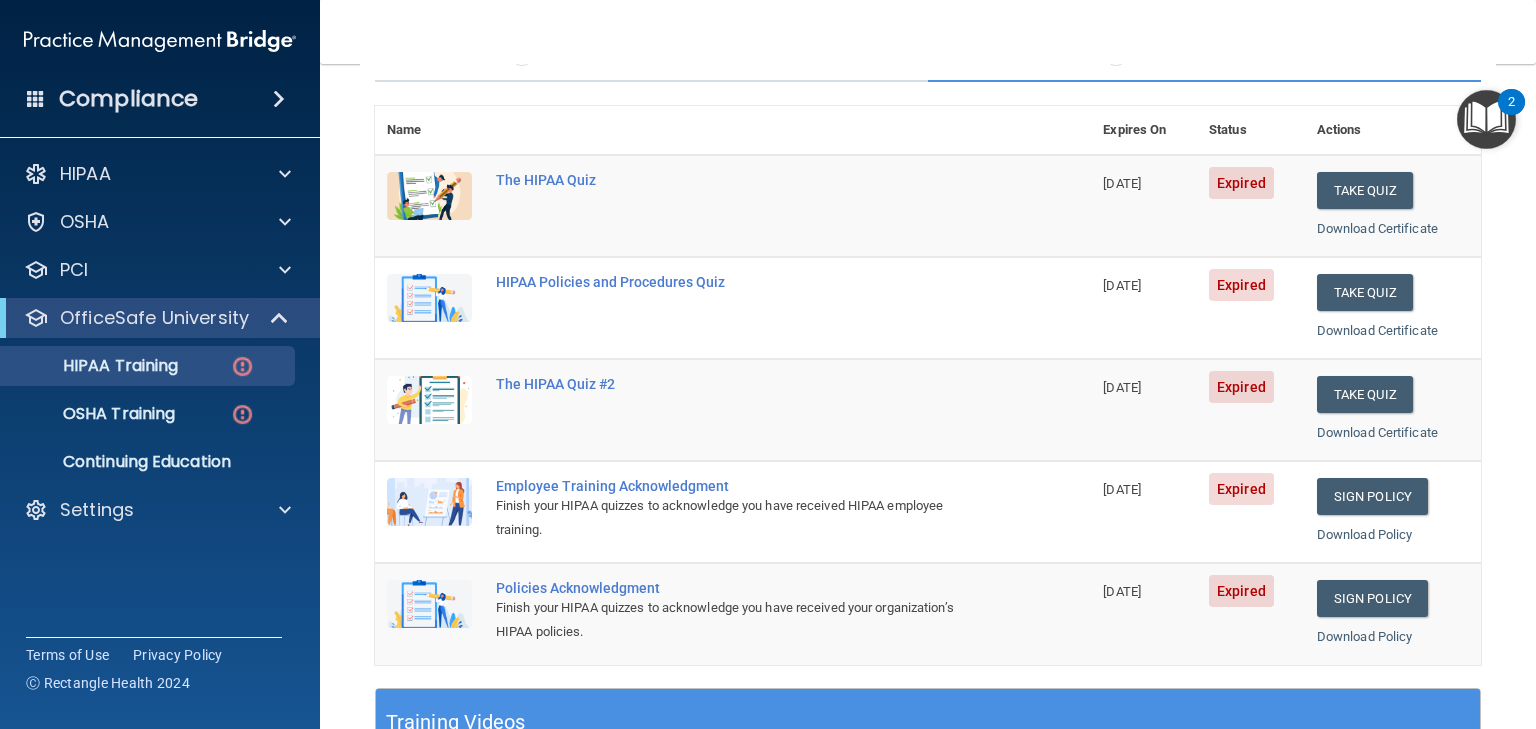 scroll, scrollTop: 197, scrollLeft: 0, axis: vertical 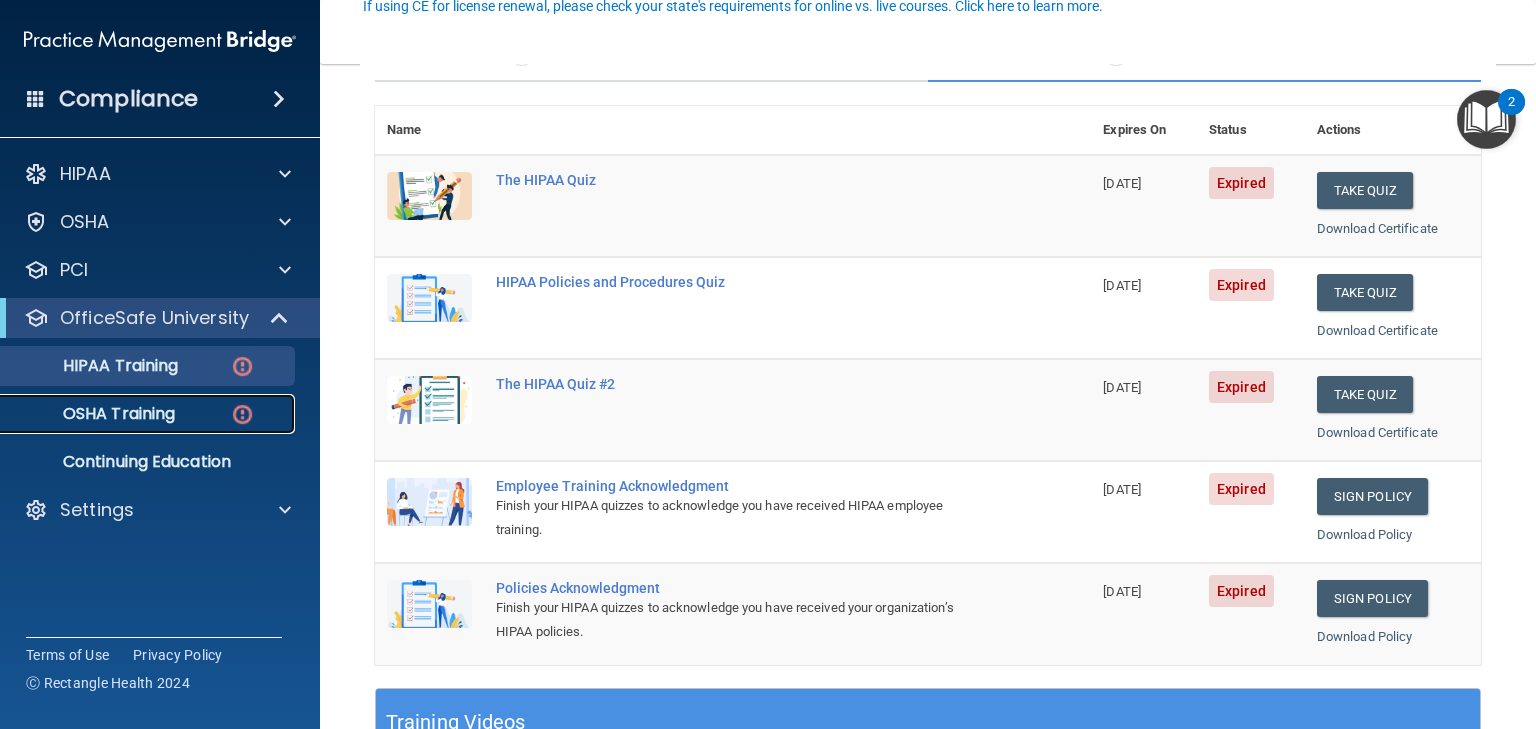 click on "OSHA Training" at bounding box center (94, 414) 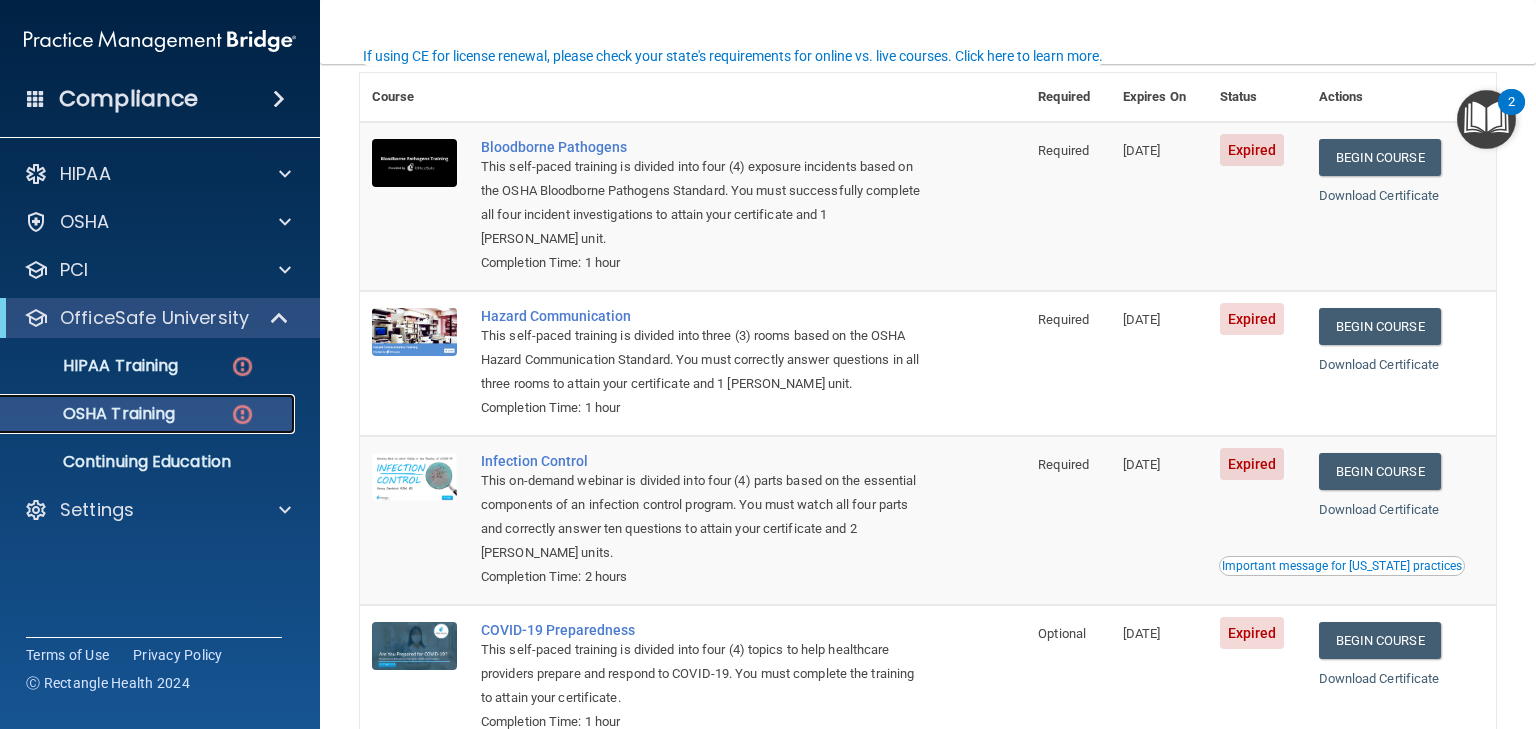 scroll, scrollTop: 158, scrollLeft: 0, axis: vertical 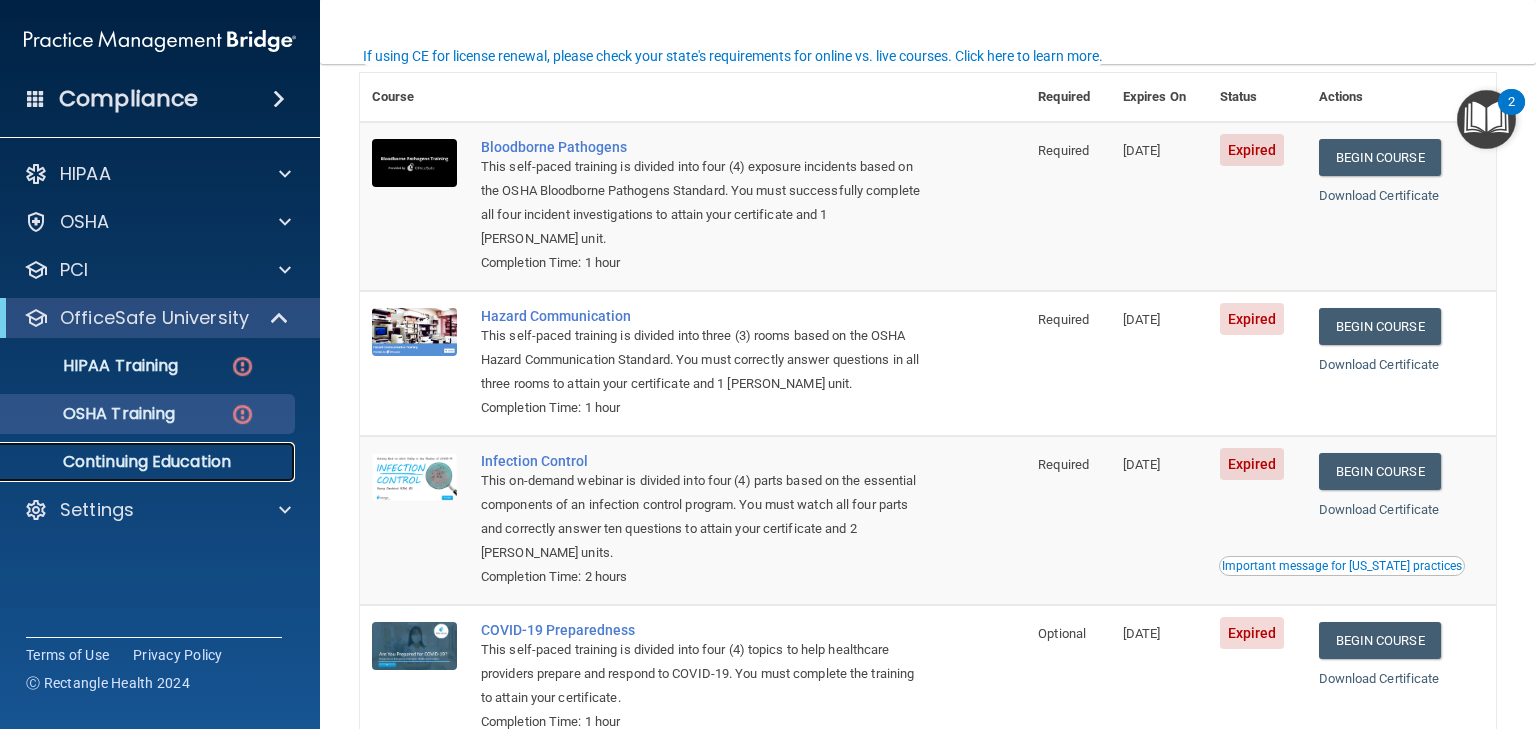 click on "Continuing Education" at bounding box center (149, 462) 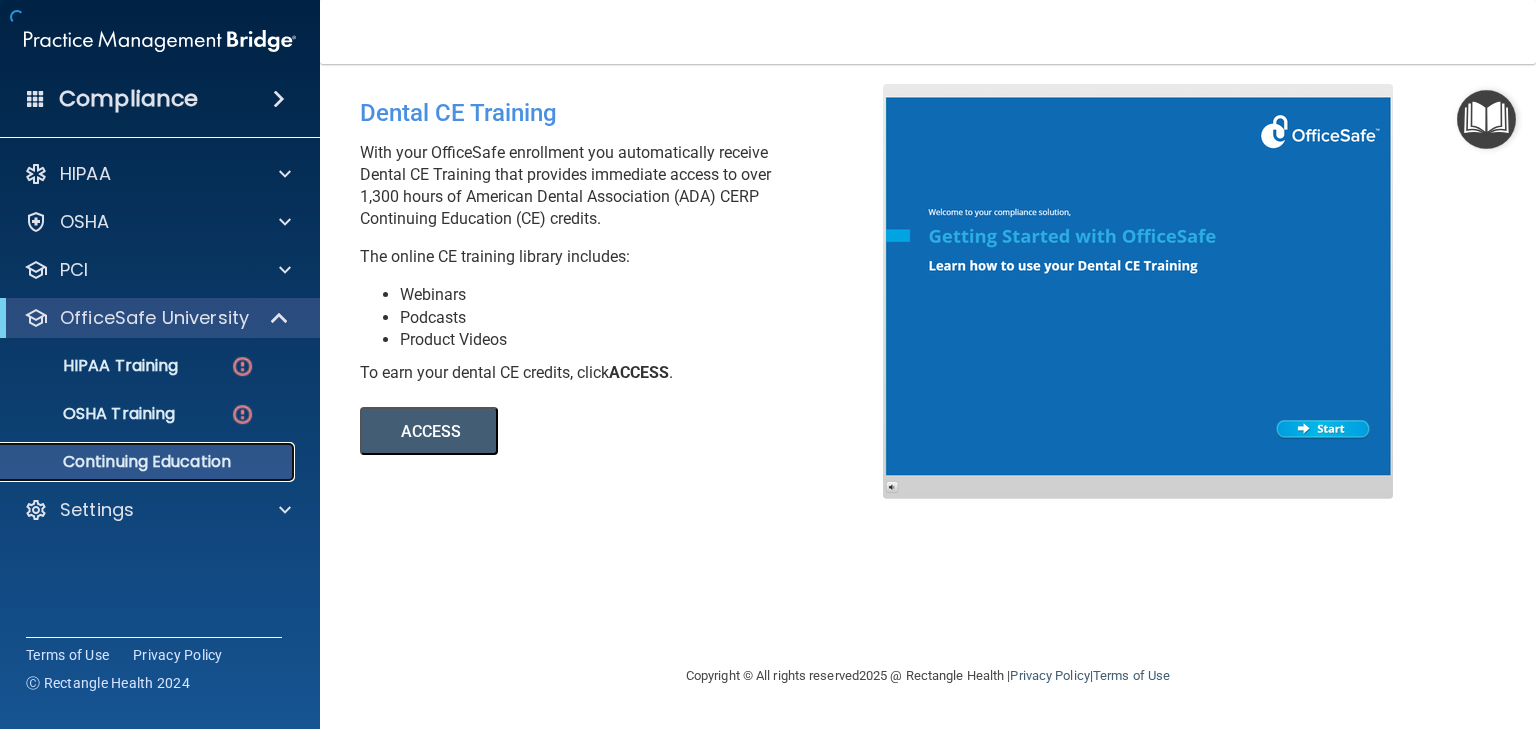 scroll, scrollTop: 0, scrollLeft: 0, axis: both 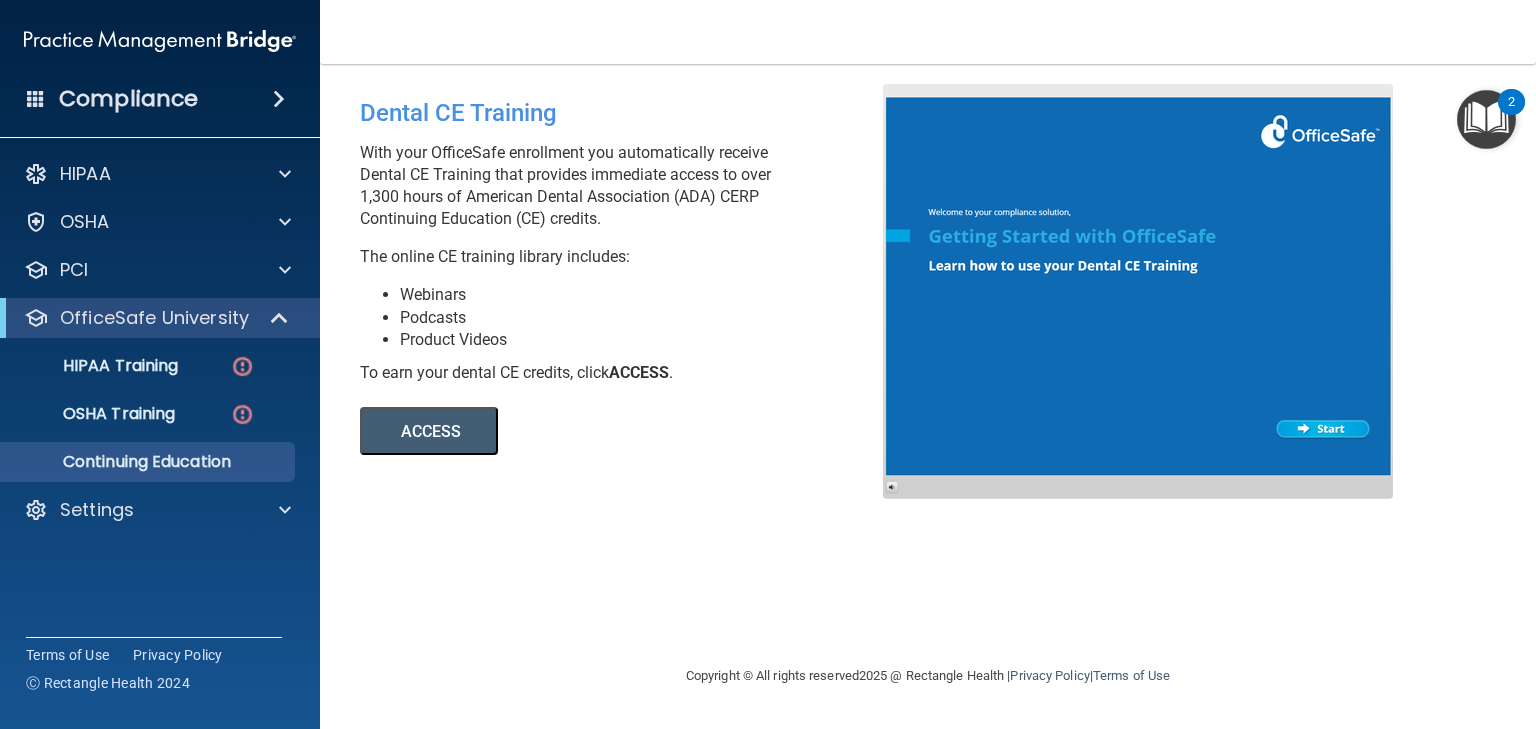 click on "ACCESS" at bounding box center [429, 431] 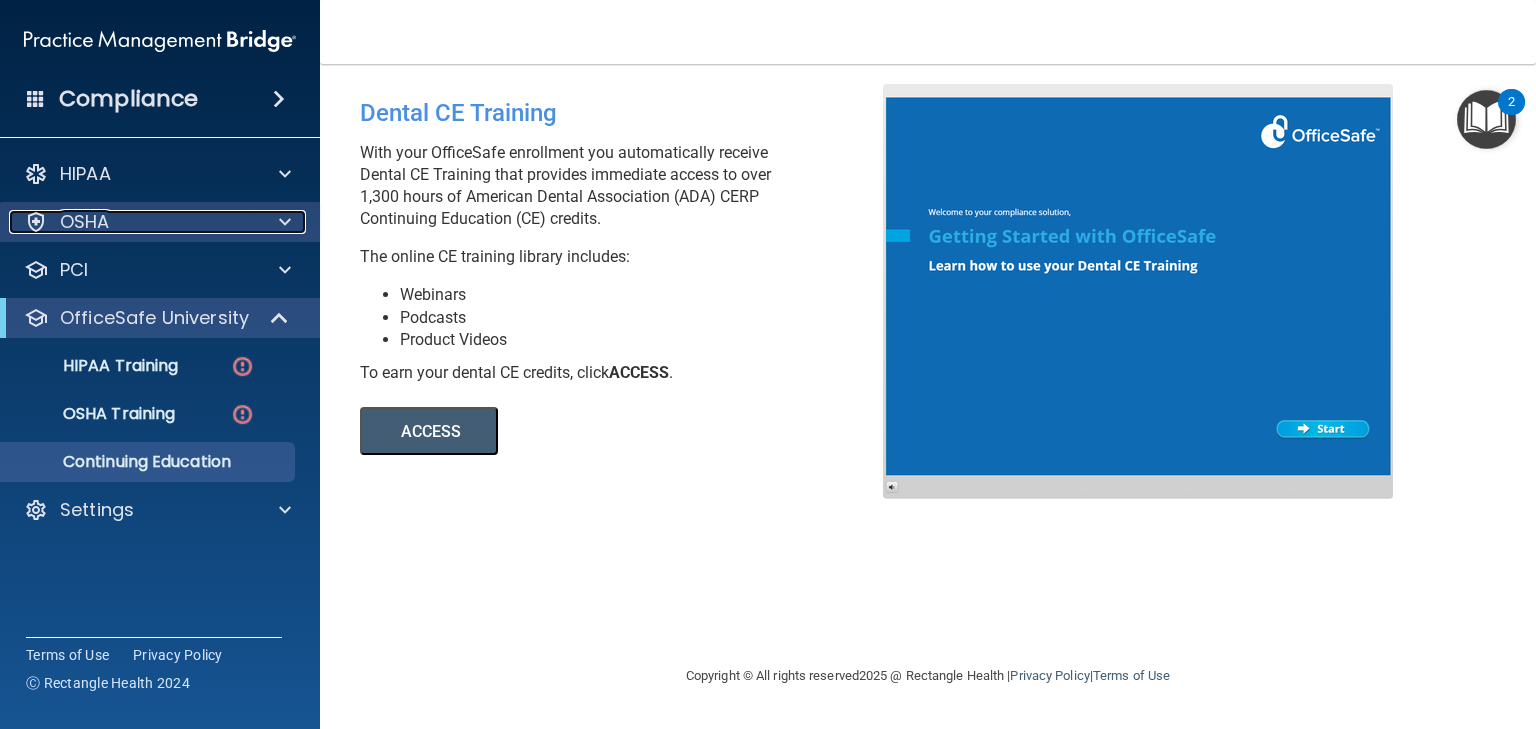 click on "OSHA" at bounding box center [133, 222] 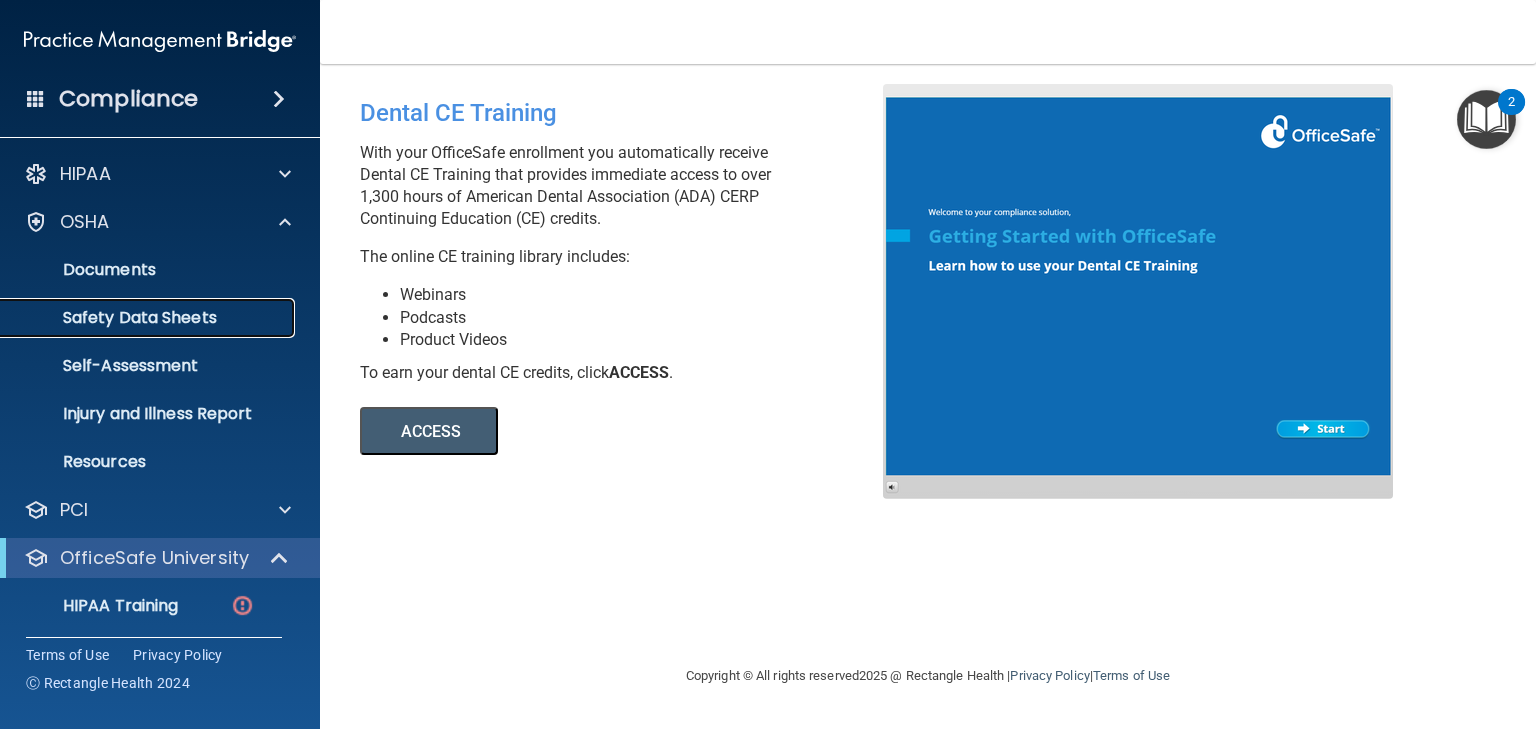 click on "Safety Data Sheets" at bounding box center (149, 318) 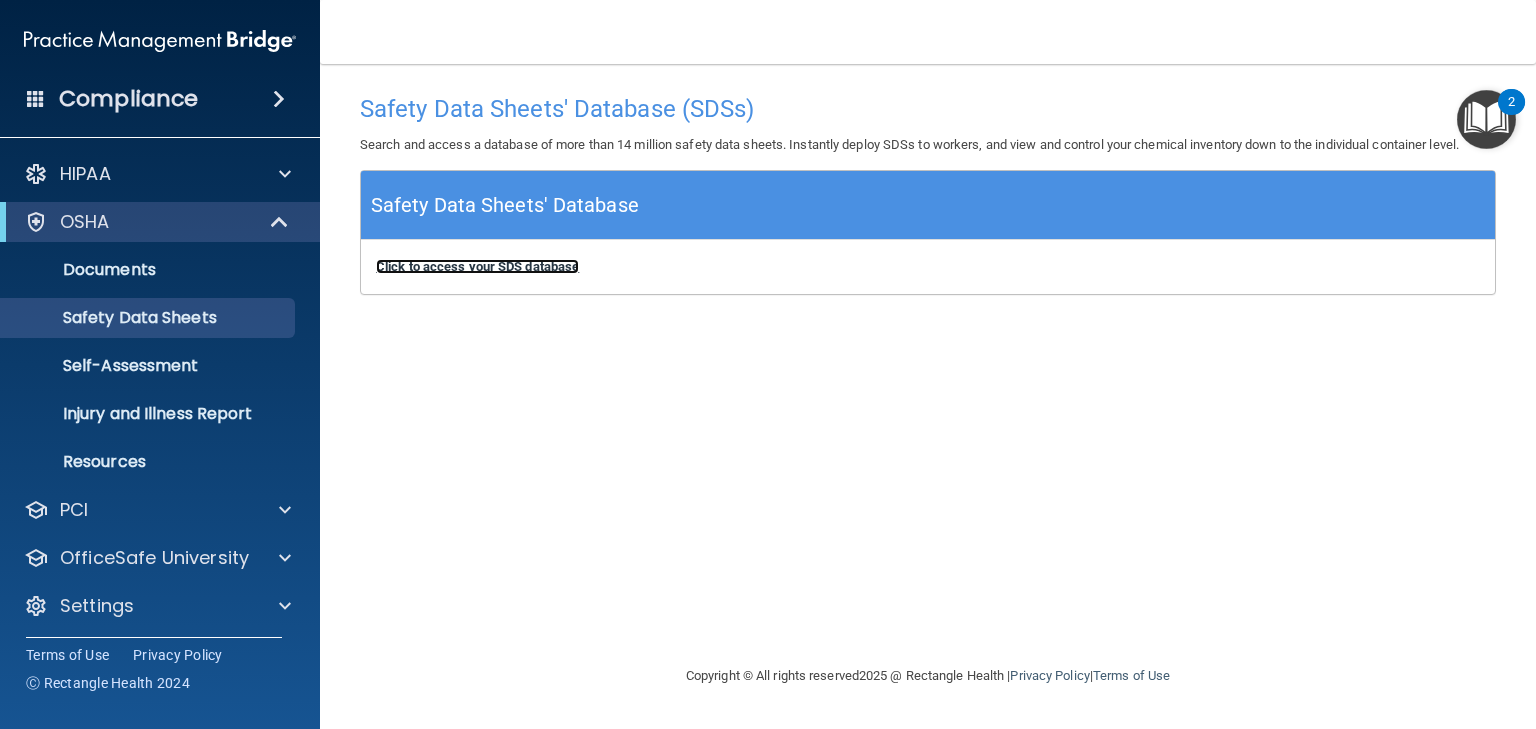 click on "Click to access your SDS database" at bounding box center (477, 266) 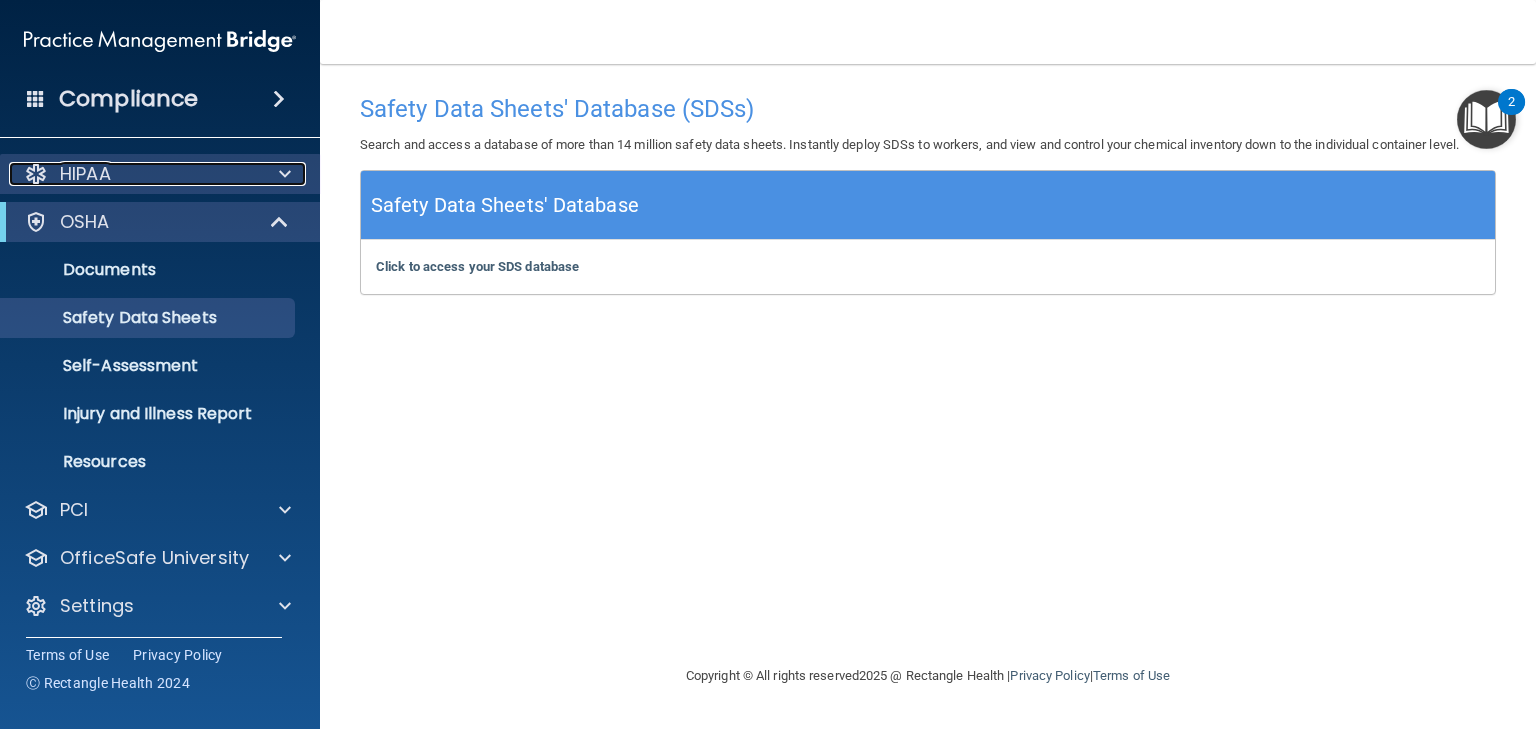 click on "HIPAA" at bounding box center (85, 174) 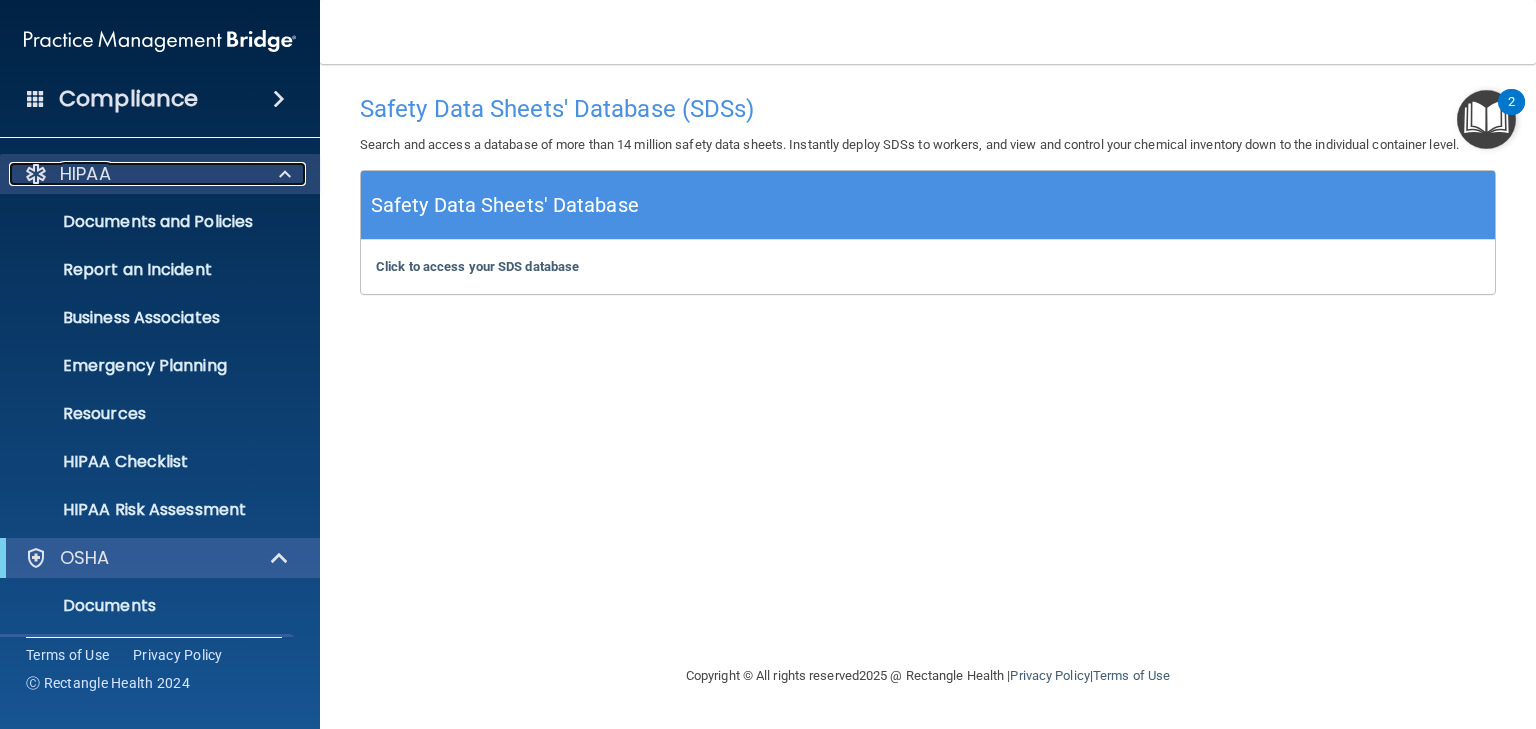click on "HIPAA" at bounding box center [133, 174] 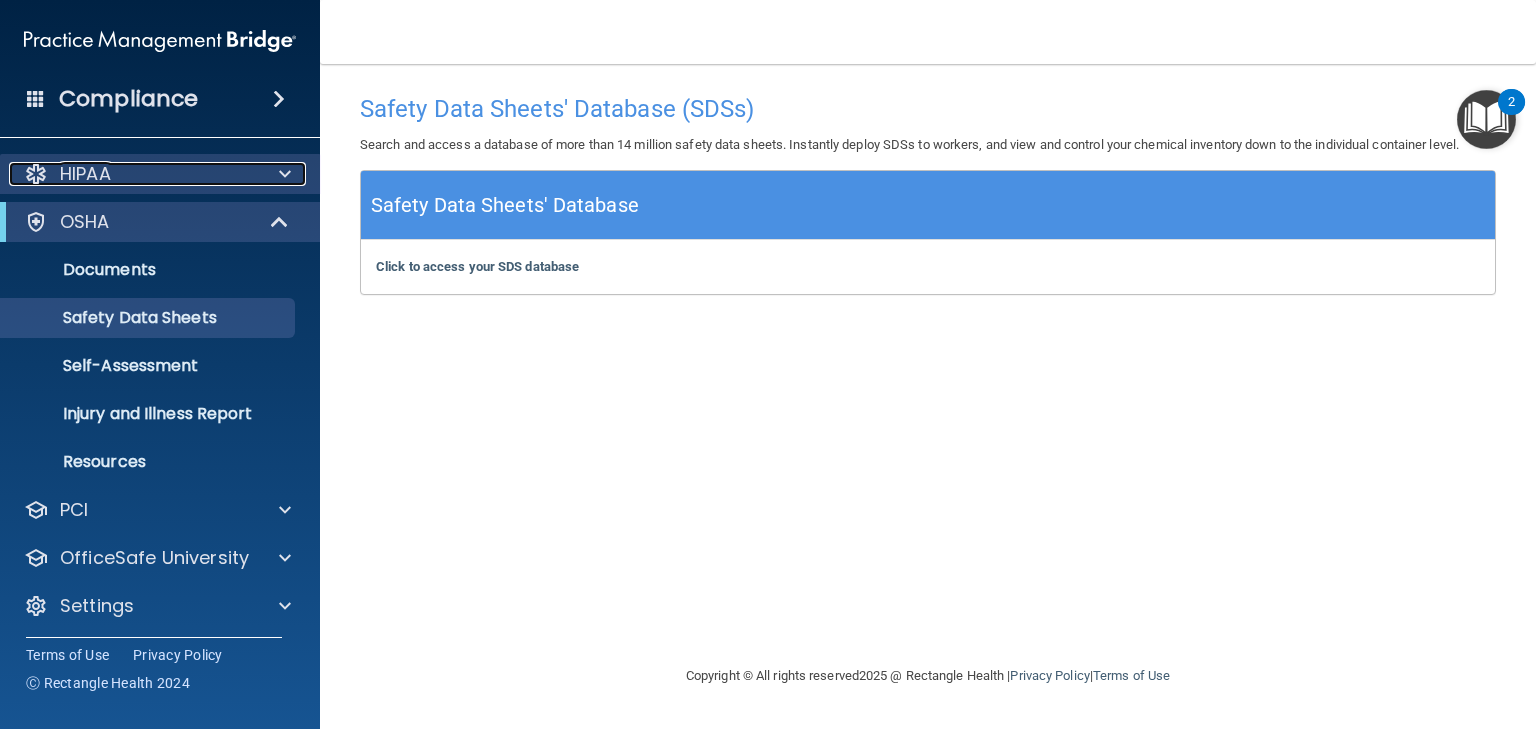 click on "HIPAA" at bounding box center [133, 174] 